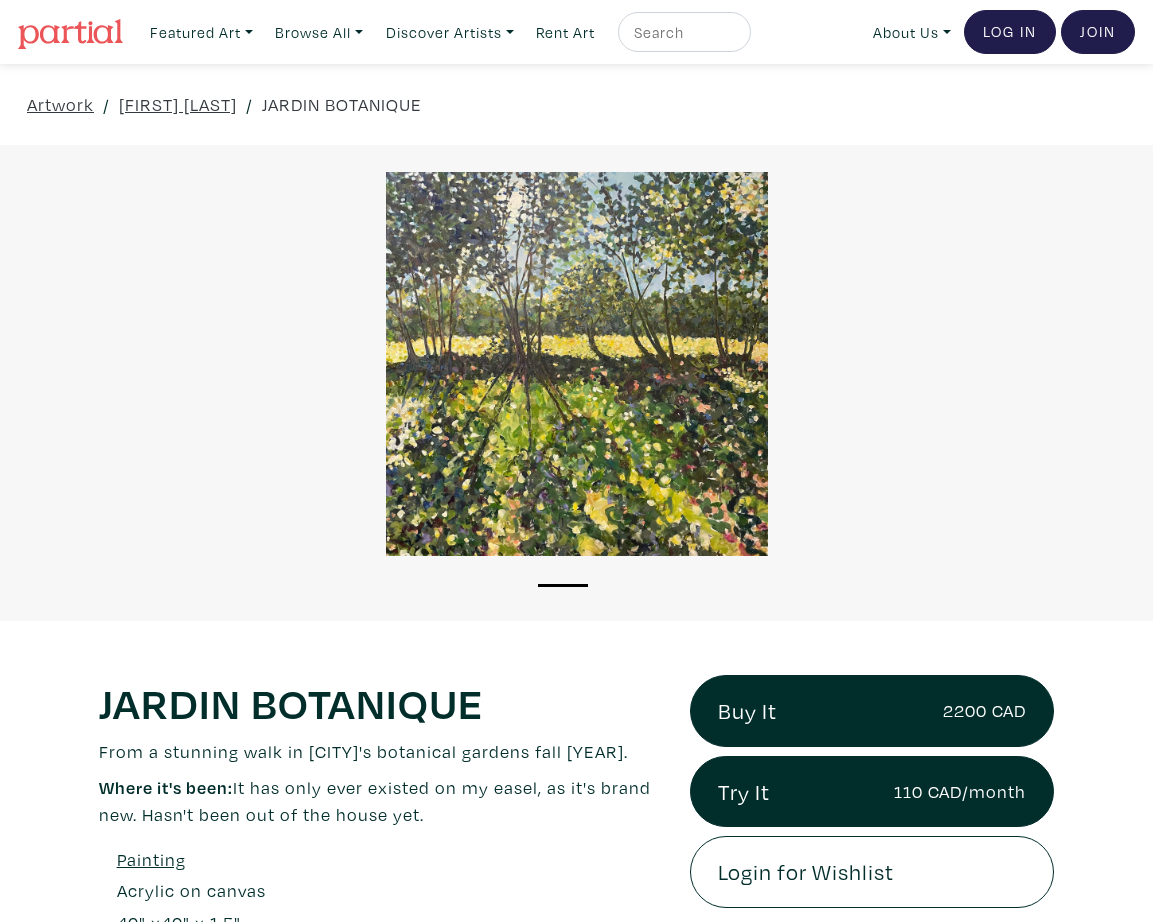 scroll, scrollTop: 0, scrollLeft: 0, axis: both 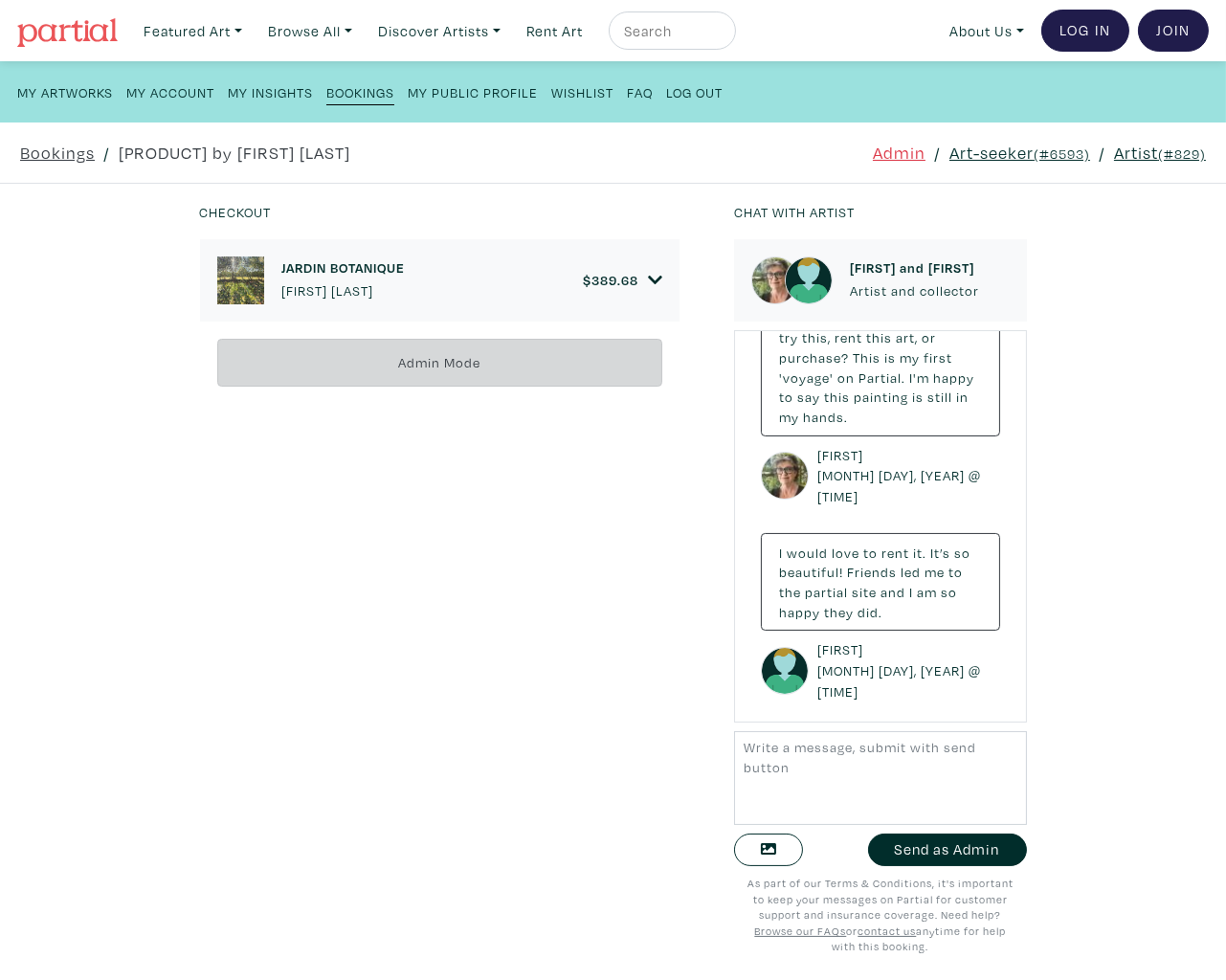click 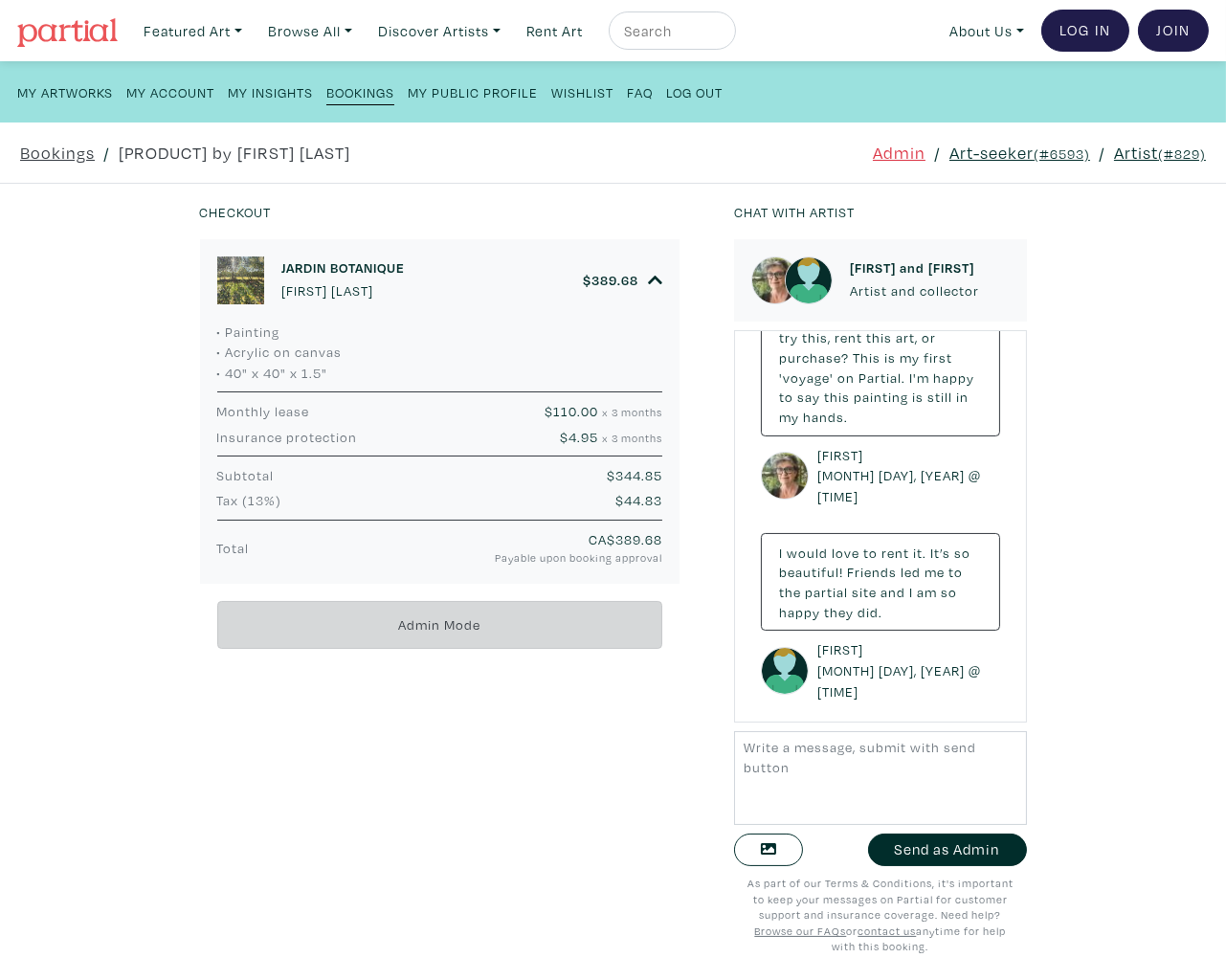 click on "Art-seeker  (#6593)" at bounding box center (1019, 152) 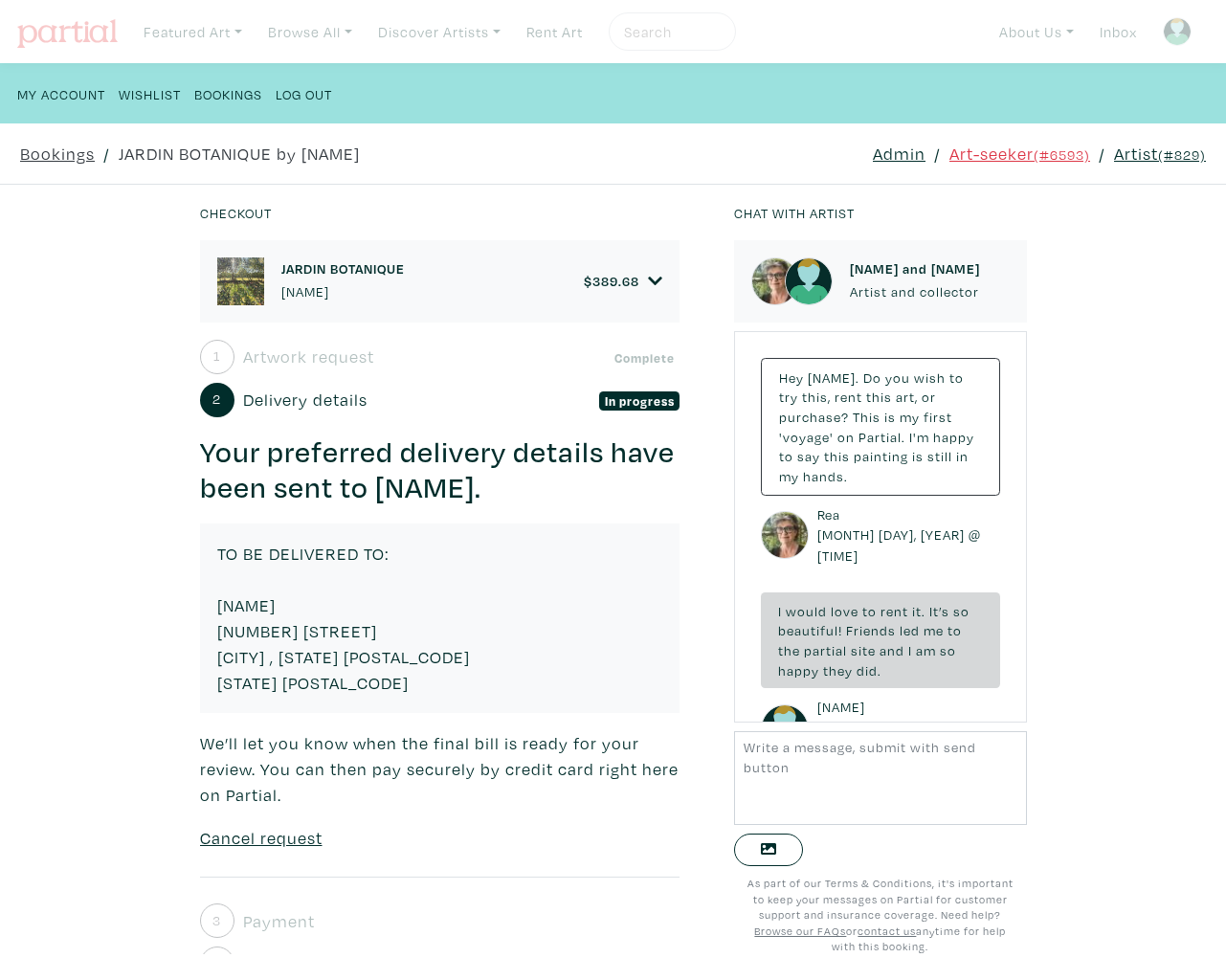 scroll, scrollTop: 0, scrollLeft: 0, axis: both 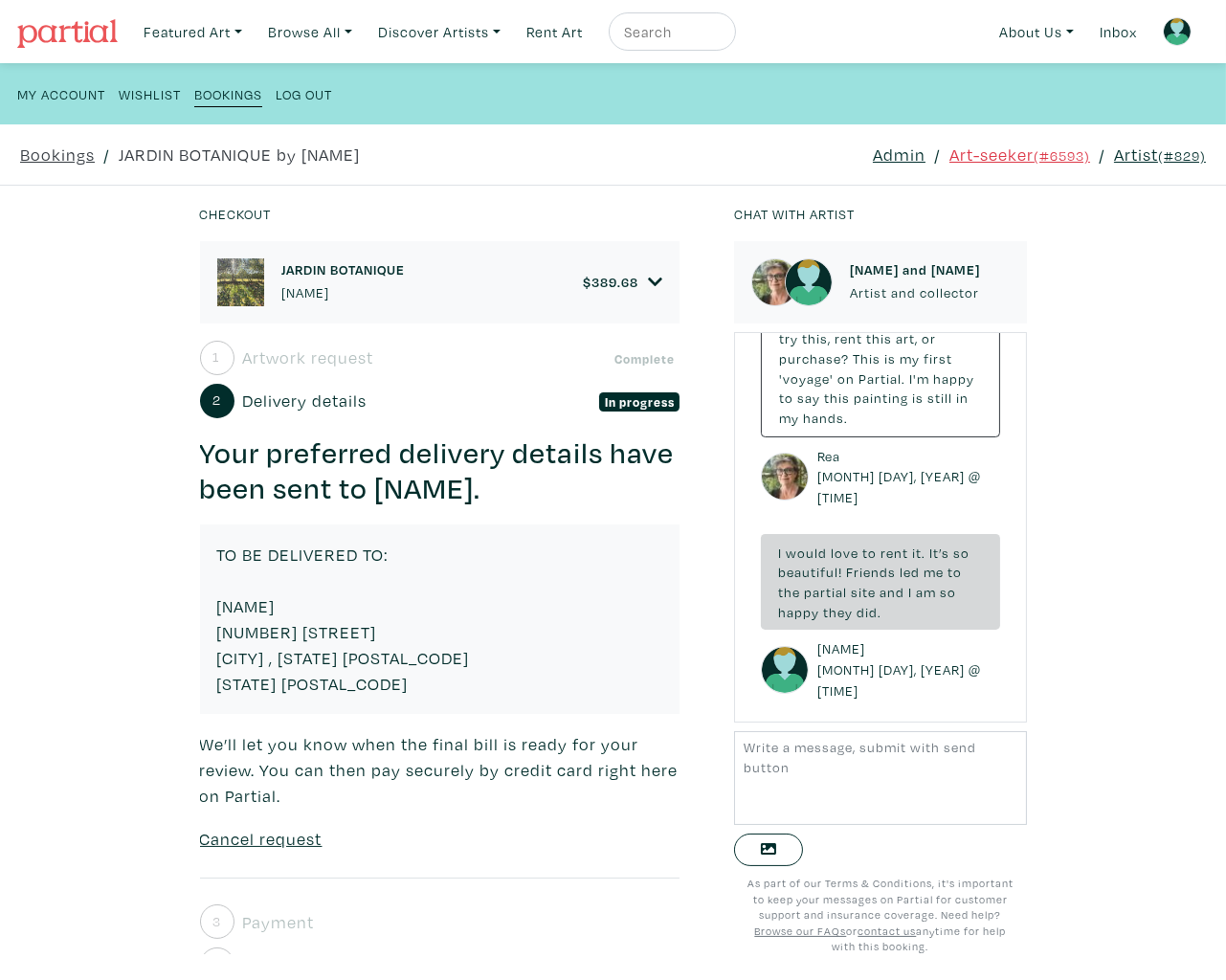 click on "JARDIN BOTANIQUE
Rea Kelly
$ 389.68" at bounding box center (440, 282) 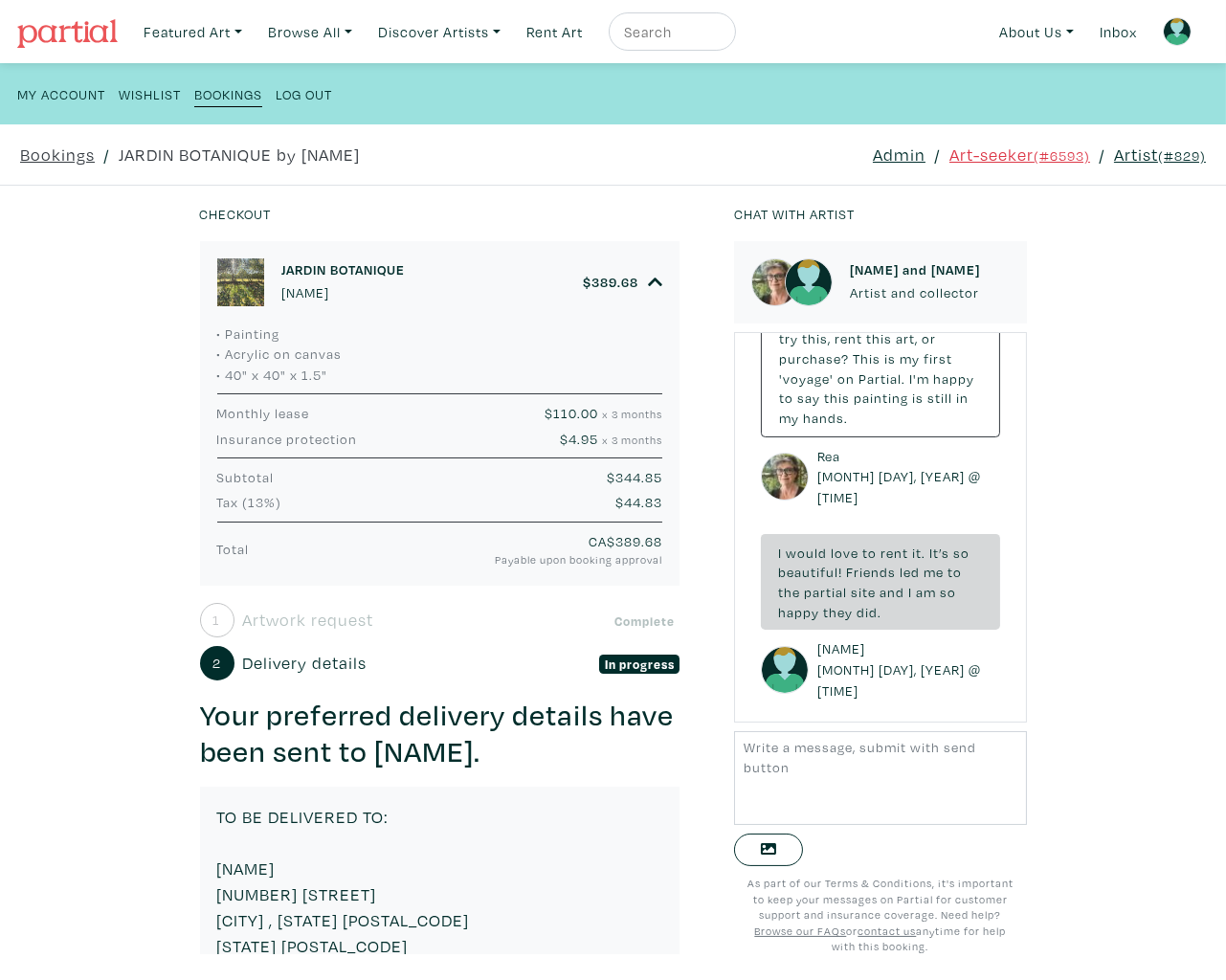 click on "(#829)" at bounding box center (1182, 155) 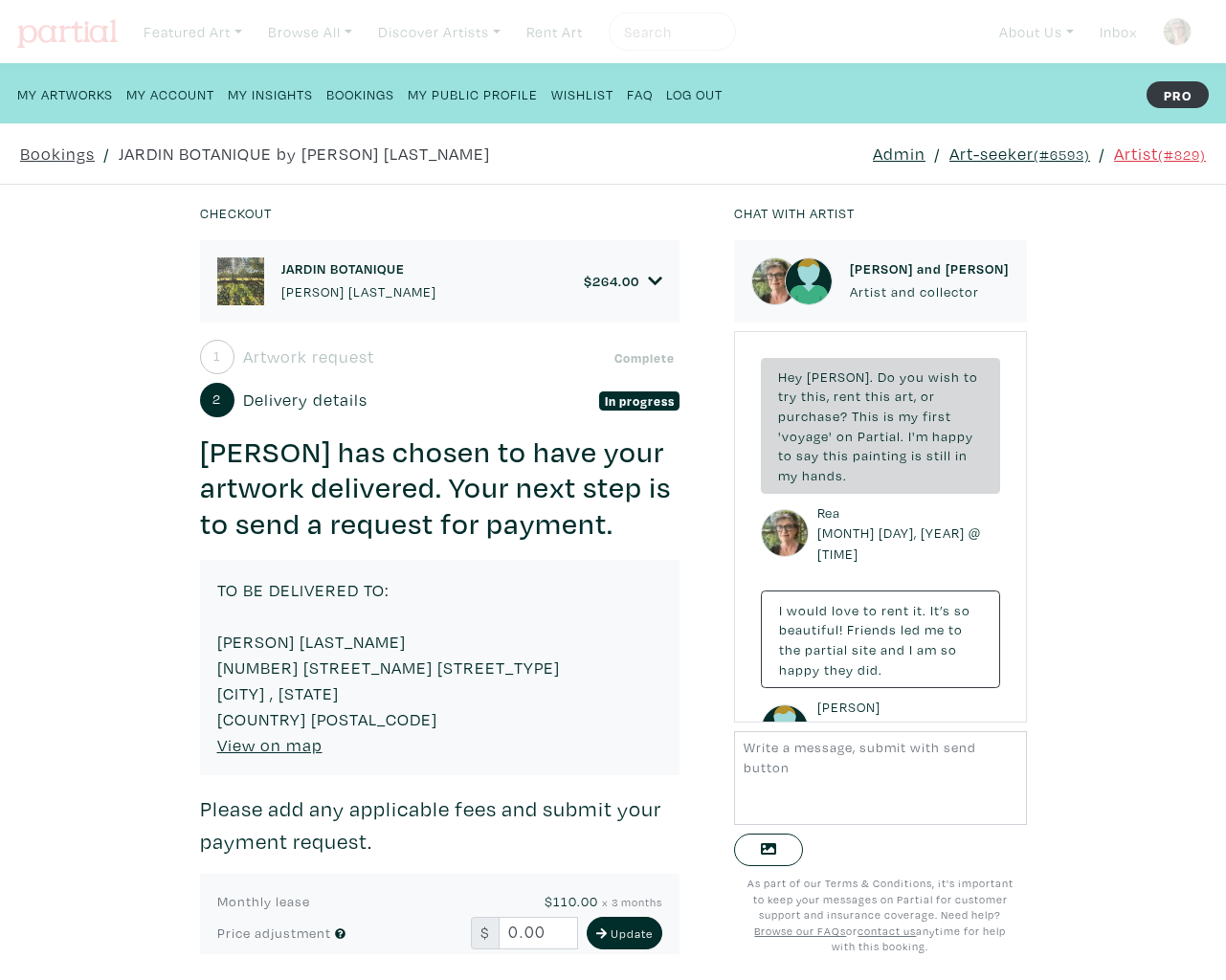 scroll, scrollTop: 0, scrollLeft: 0, axis: both 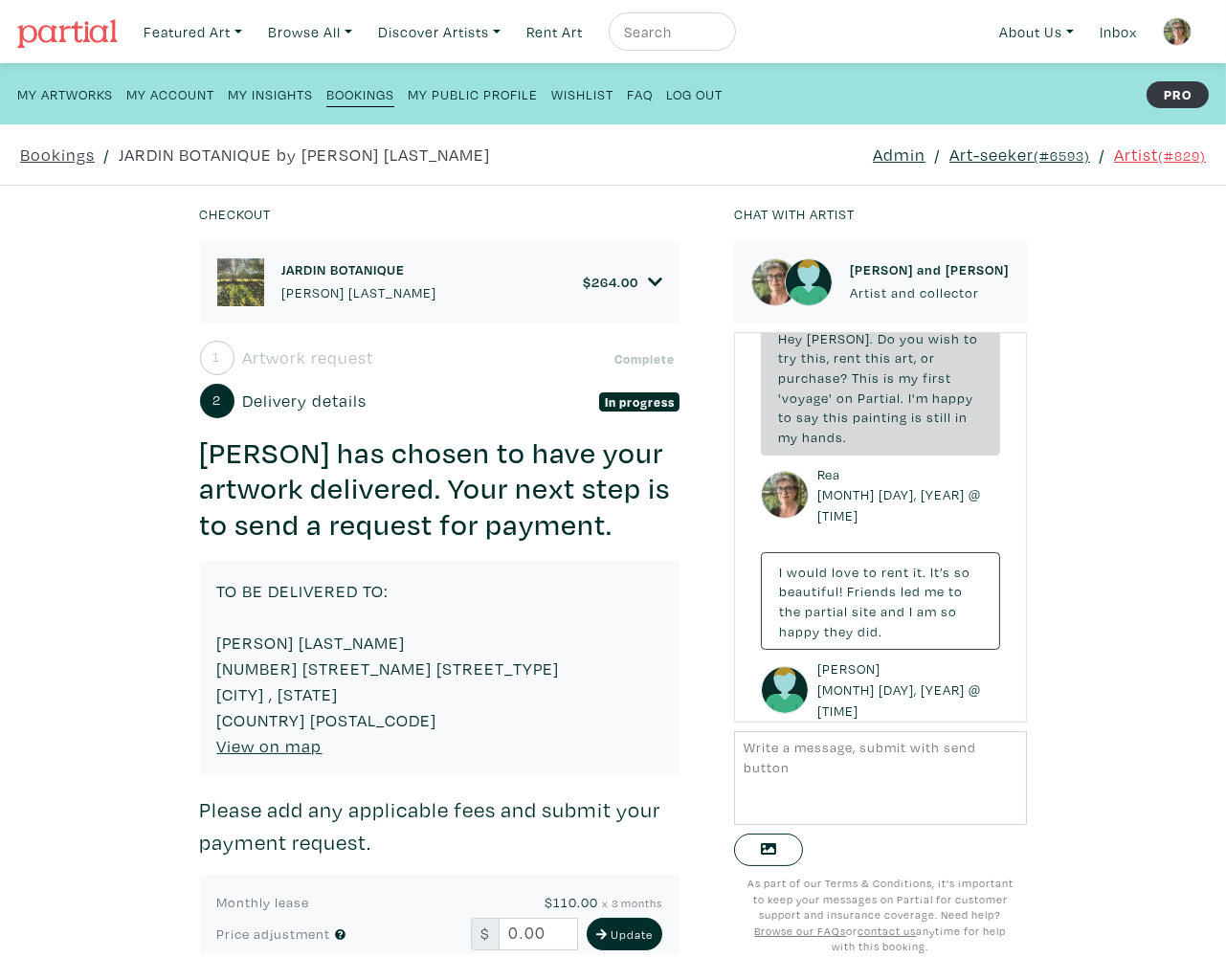 click 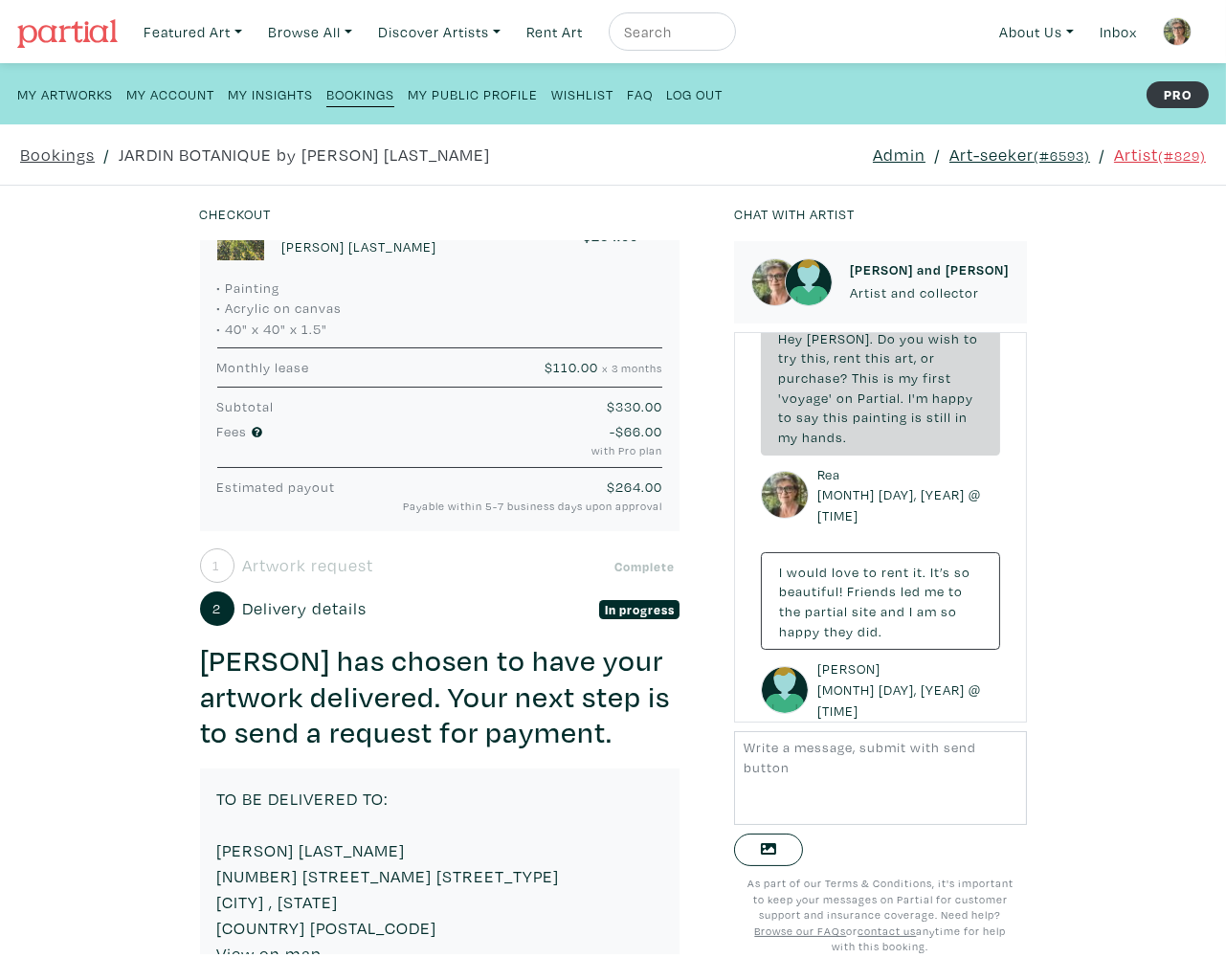 scroll, scrollTop: 0, scrollLeft: 0, axis: both 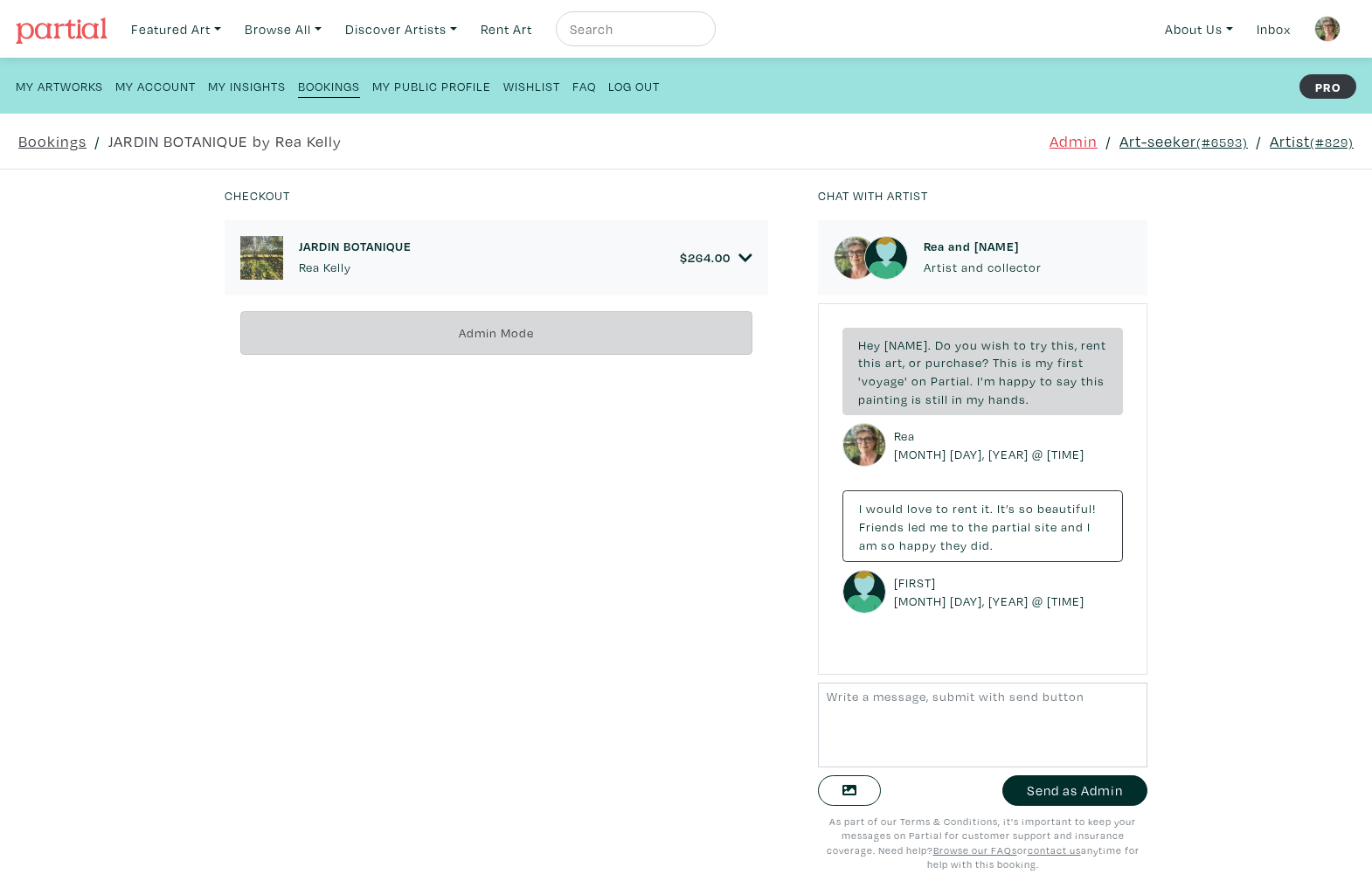 click on "(#829)" at bounding box center (1332, 142) 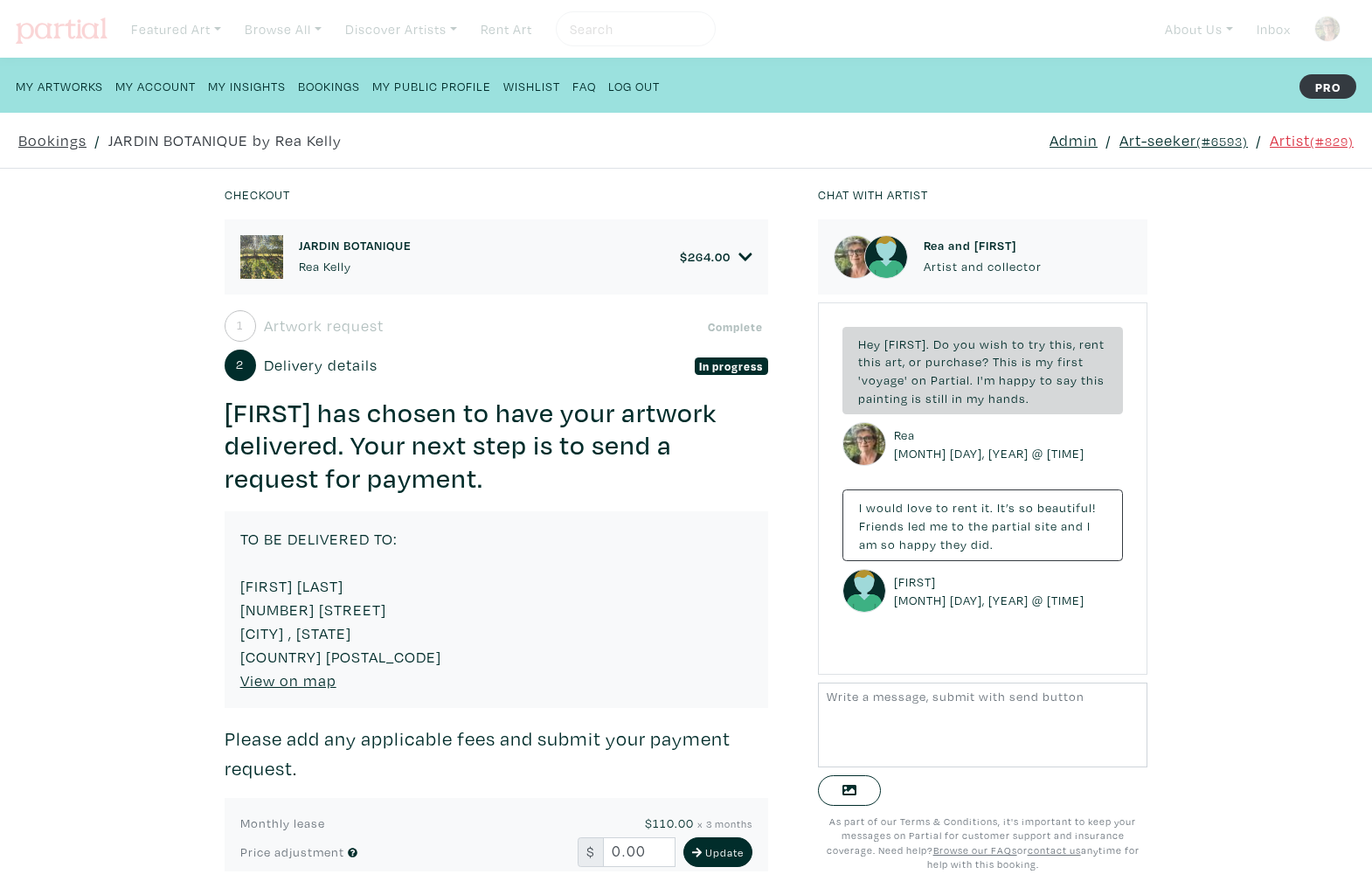 scroll, scrollTop: 0, scrollLeft: 0, axis: both 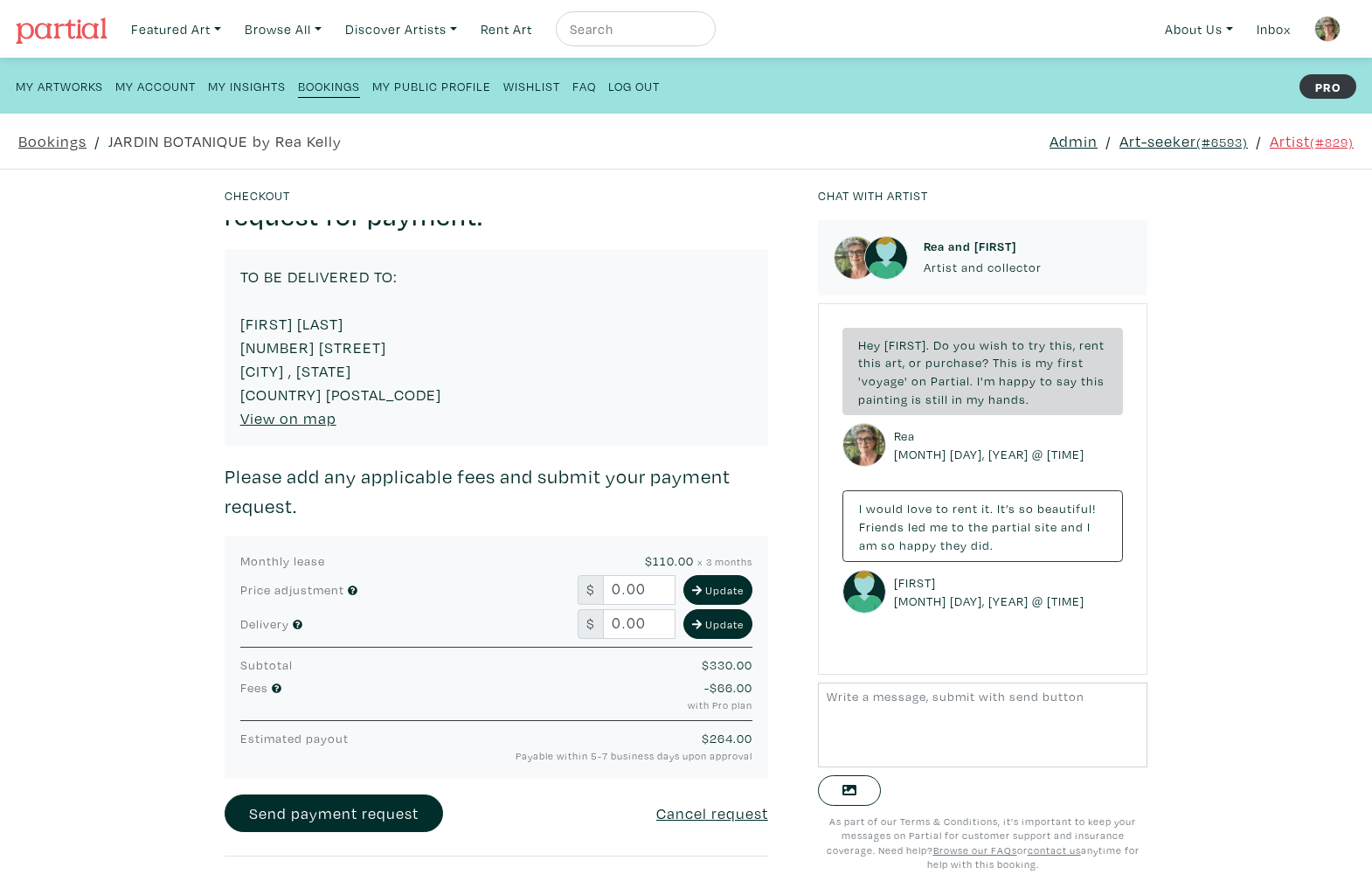 click at bounding box center [61, 31] 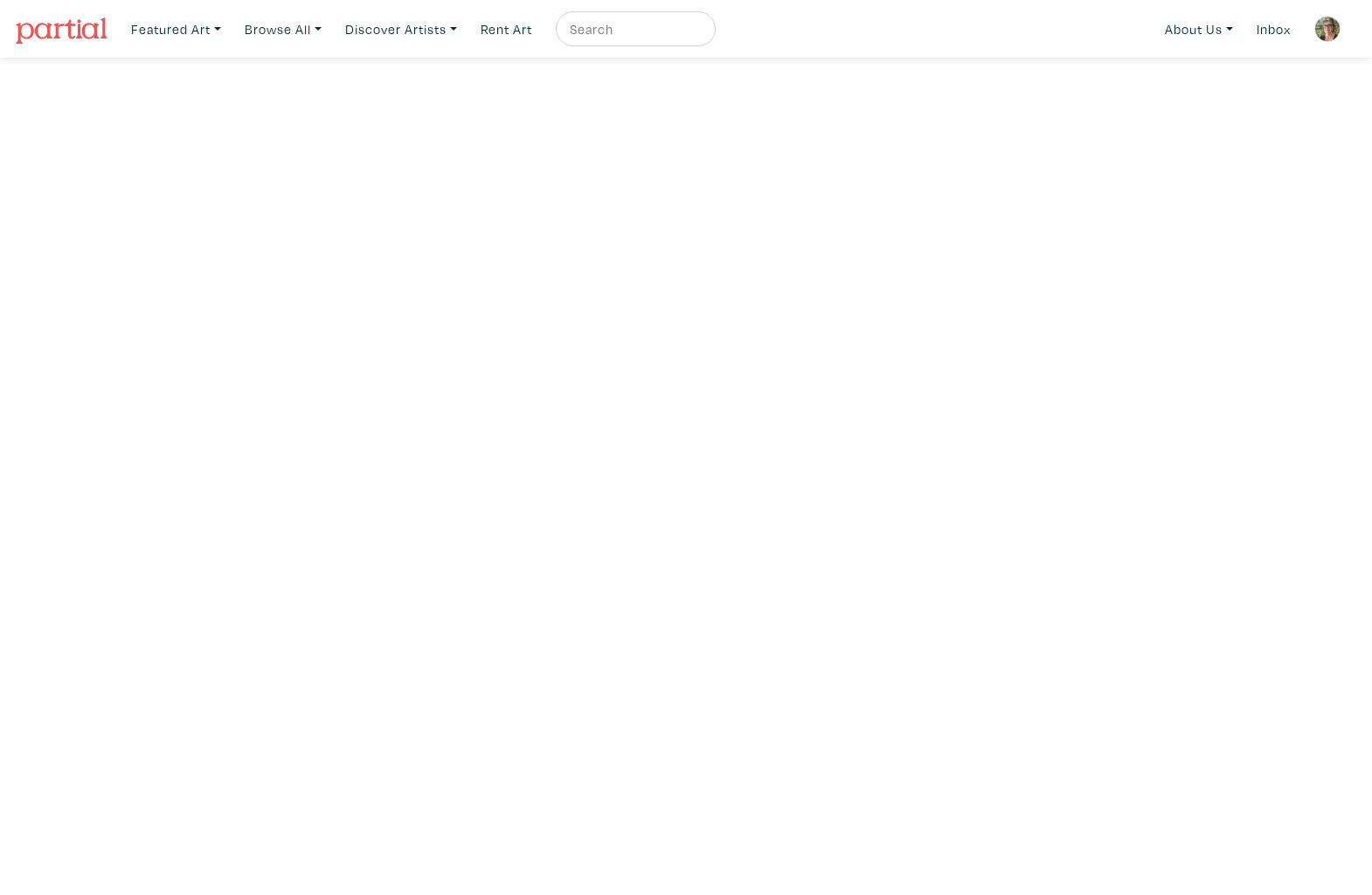 scroll, scrollTop: 0, scrollLeft: 0, axis: both 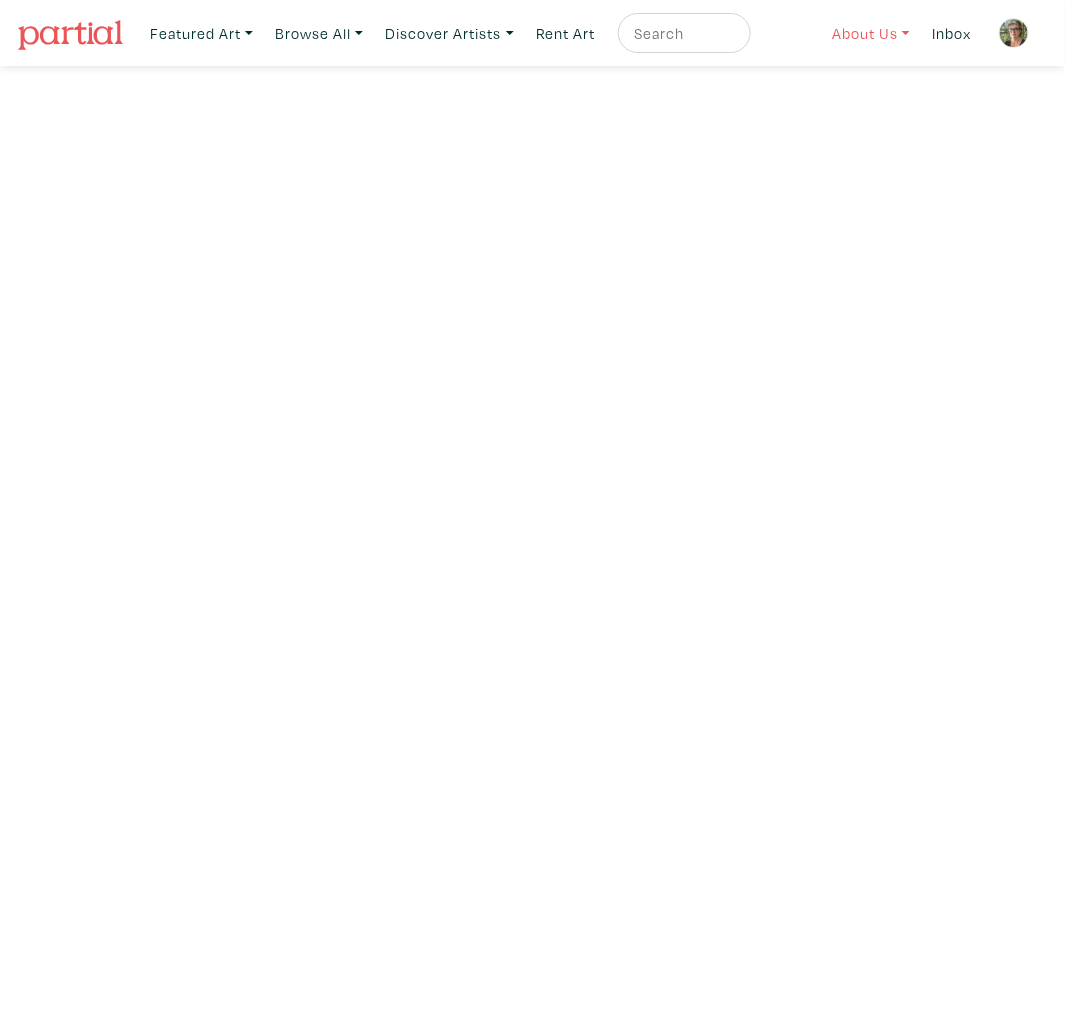 click on "About Us" at bounding box center [872, 33] 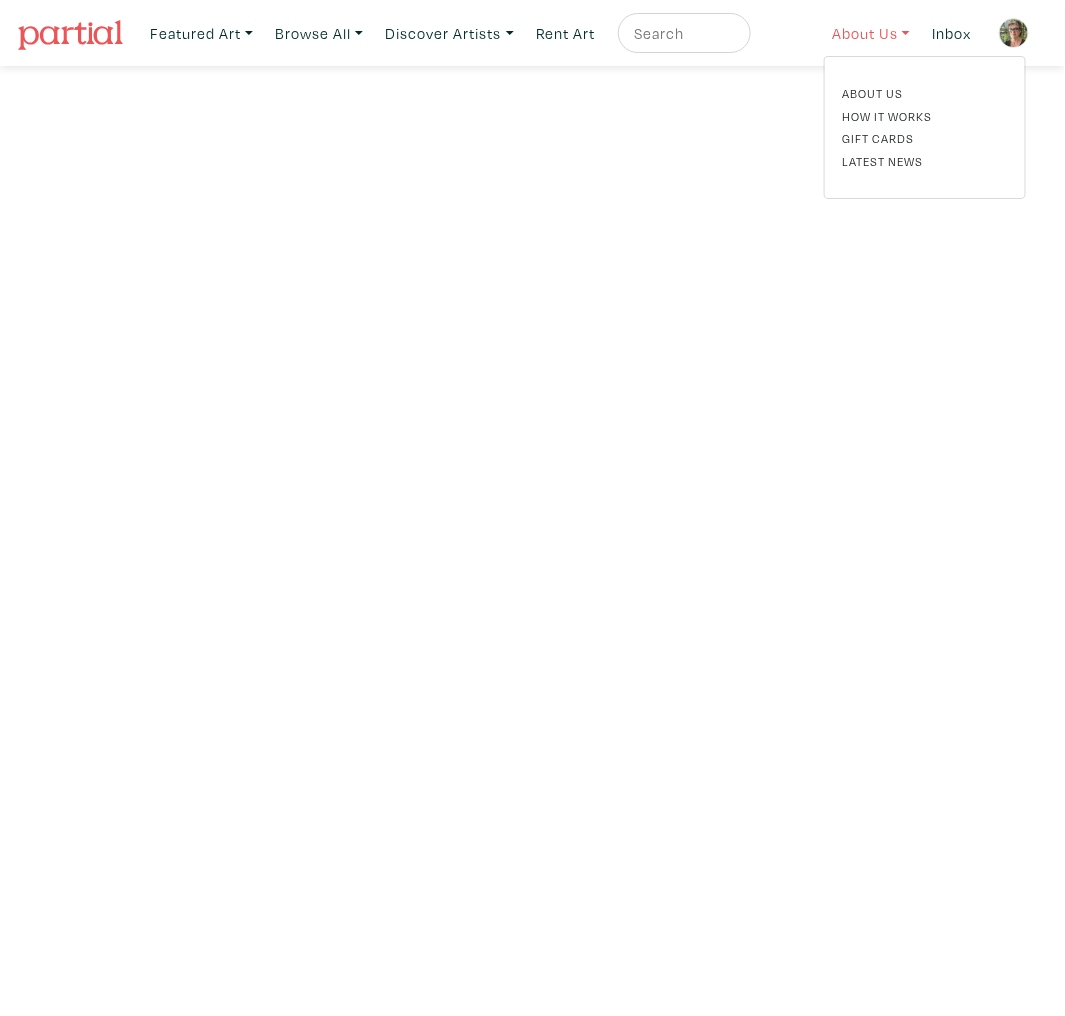 click on "About Us" at bounding box center [872, 33] 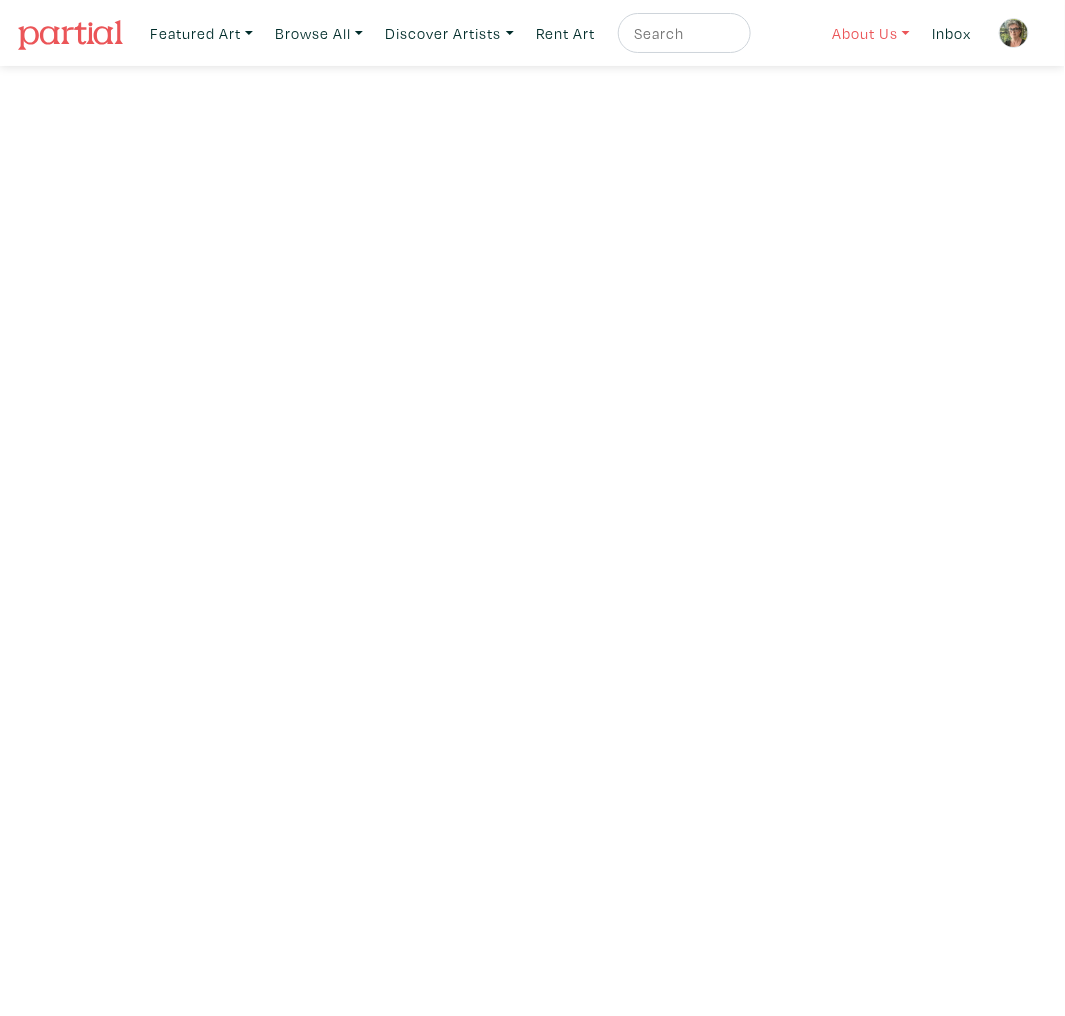 click on "About Us" at bounding box center (872, 33) 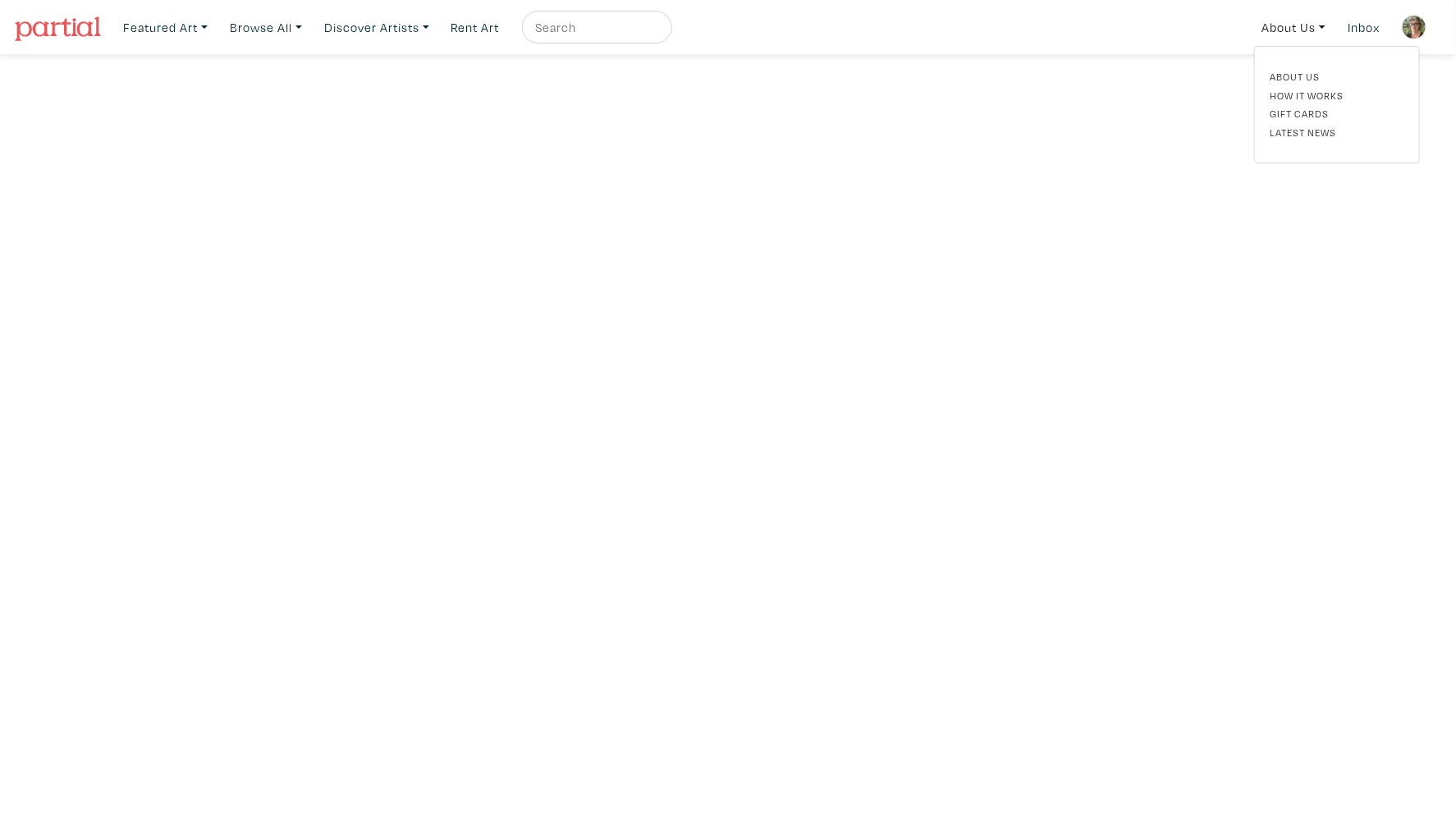 click at bounding box center (1414, 27) 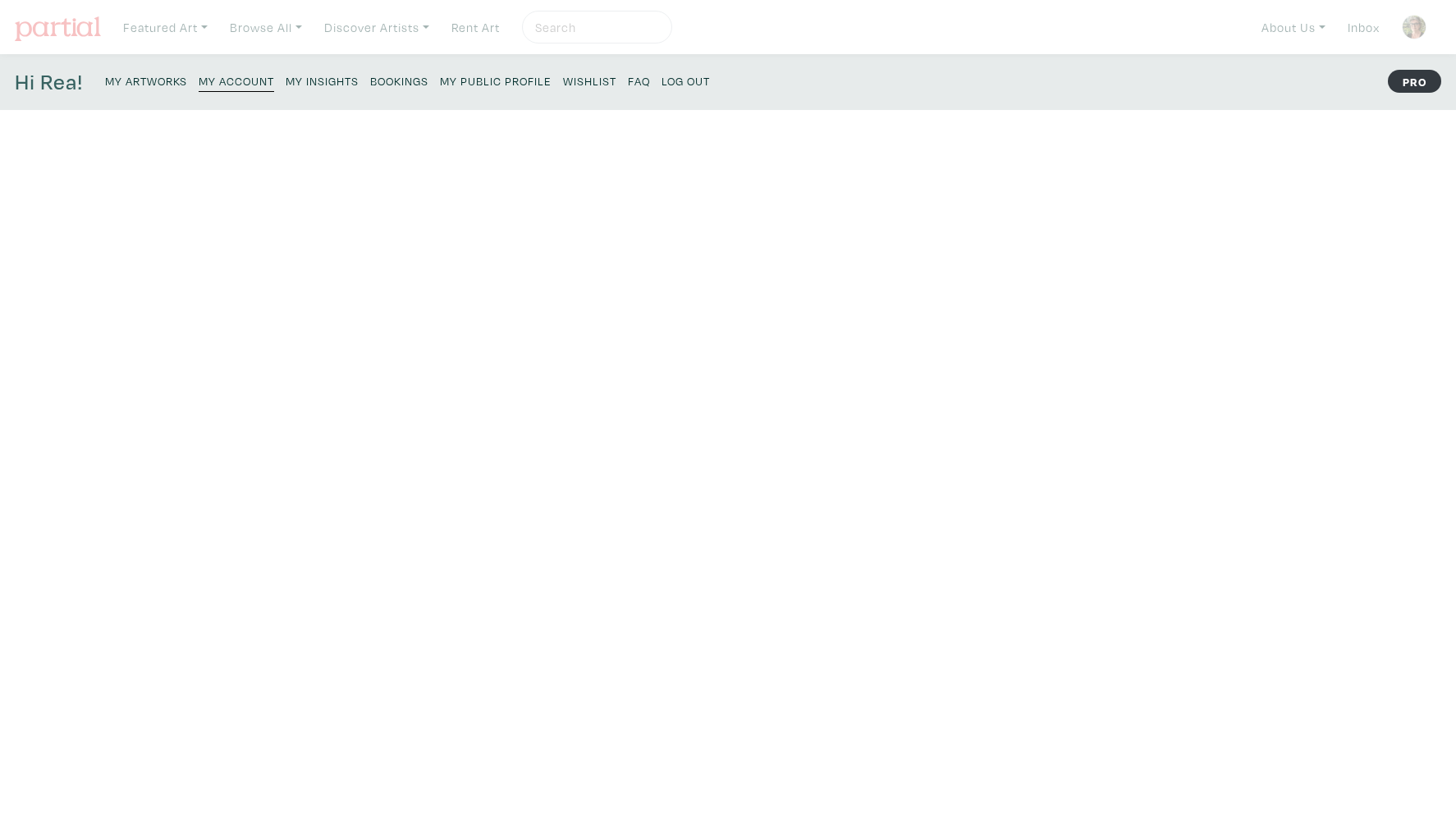 scroll, scrollTop: 0, scrollLeft: 0, axis: both 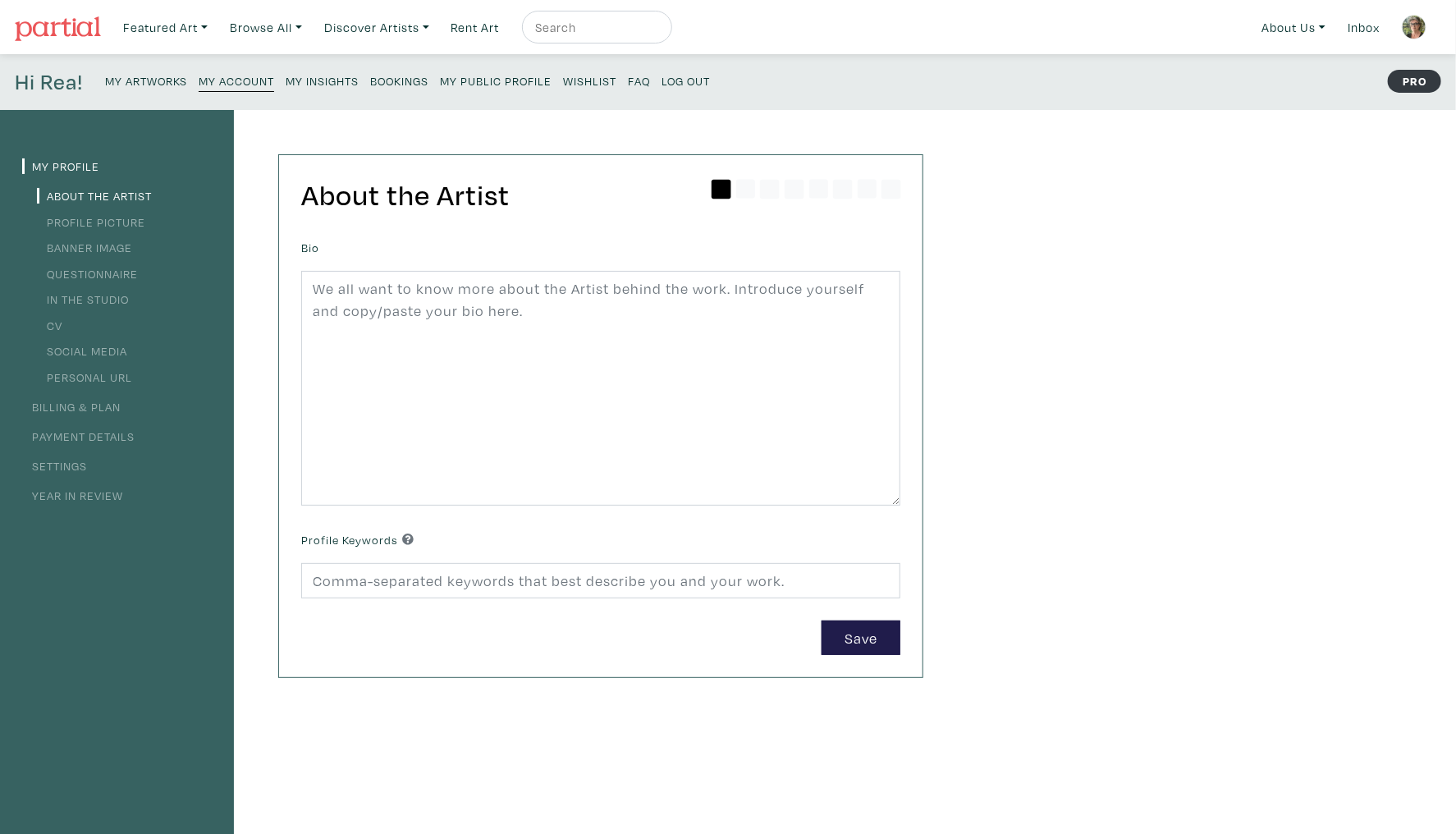 click on "Log Out" at bounding box center (685, 80) 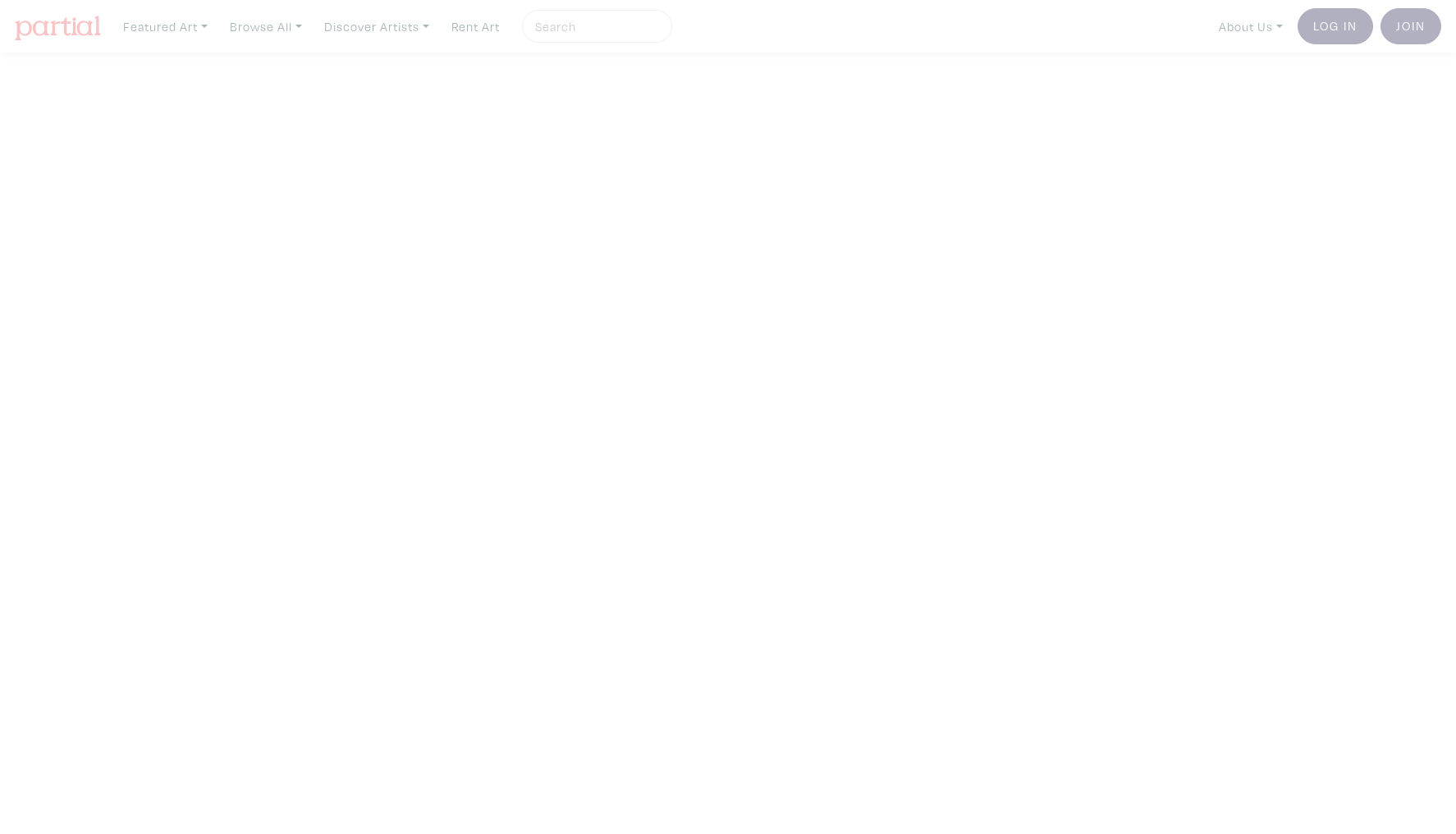 scroll, scrollTop: 0, scrollLeft: 0, axis: both 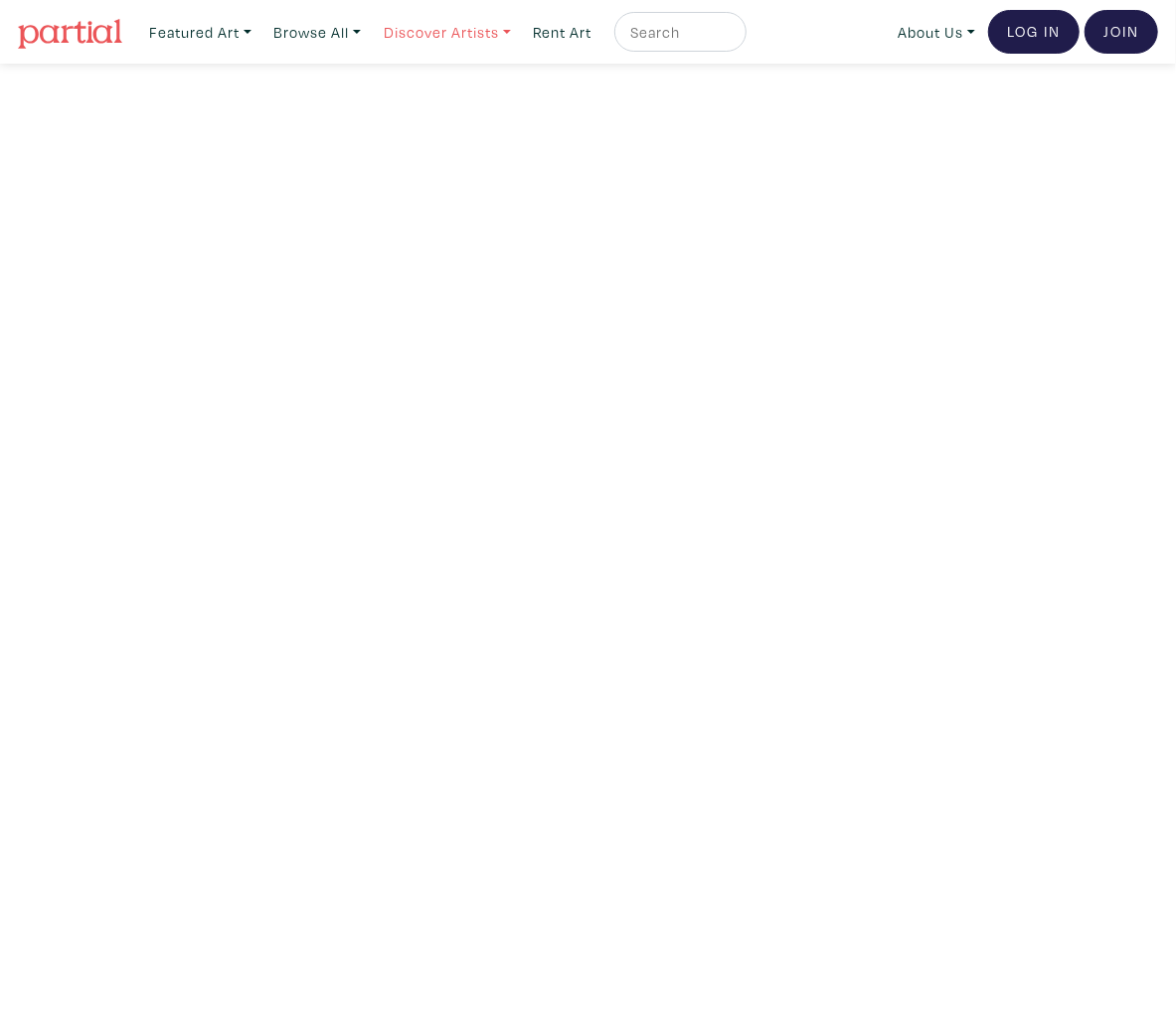 click on "Discover Artists" at bounding box center (200, 32) 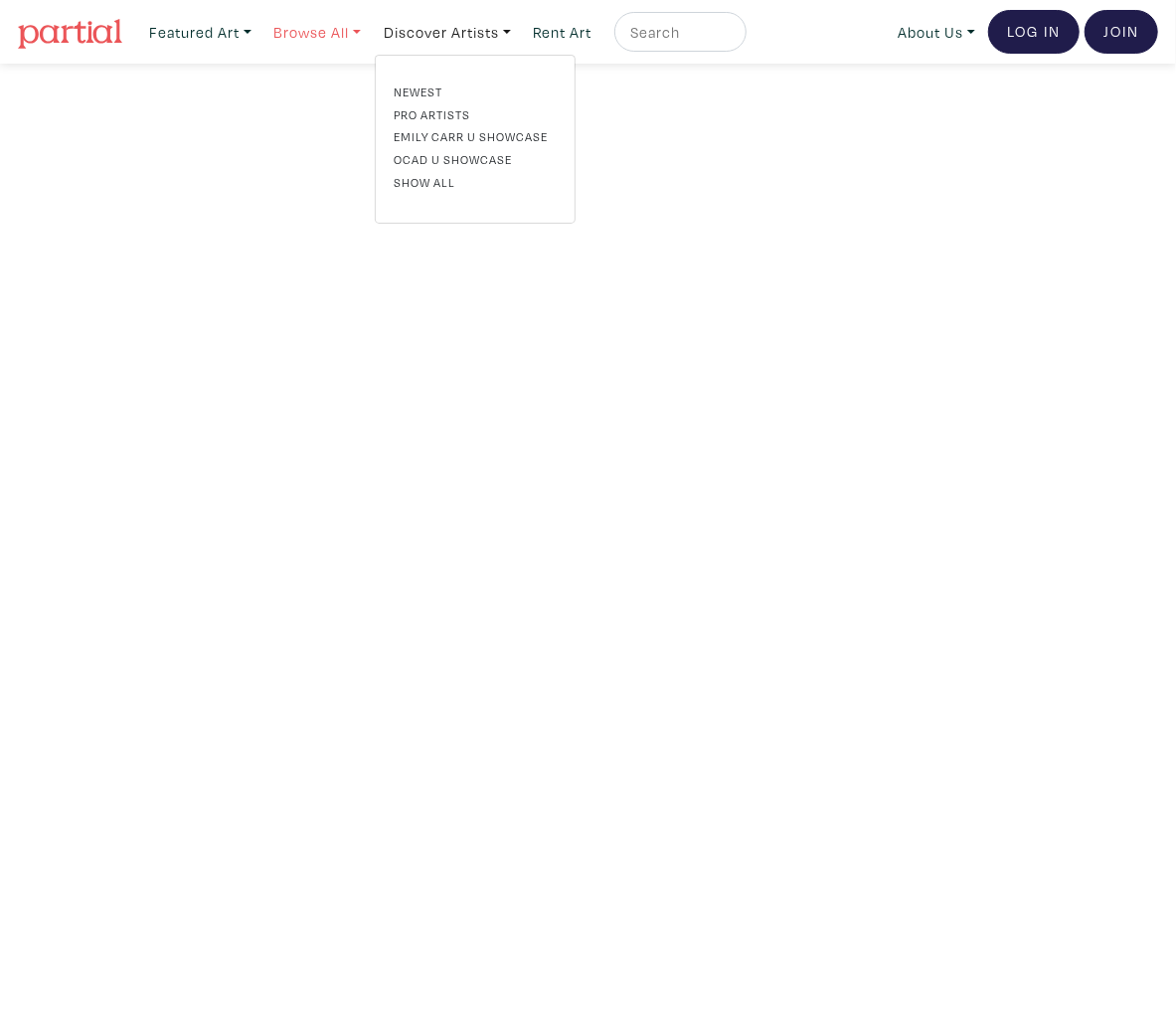 click on "Browse All" at bounding box center (200, 32) 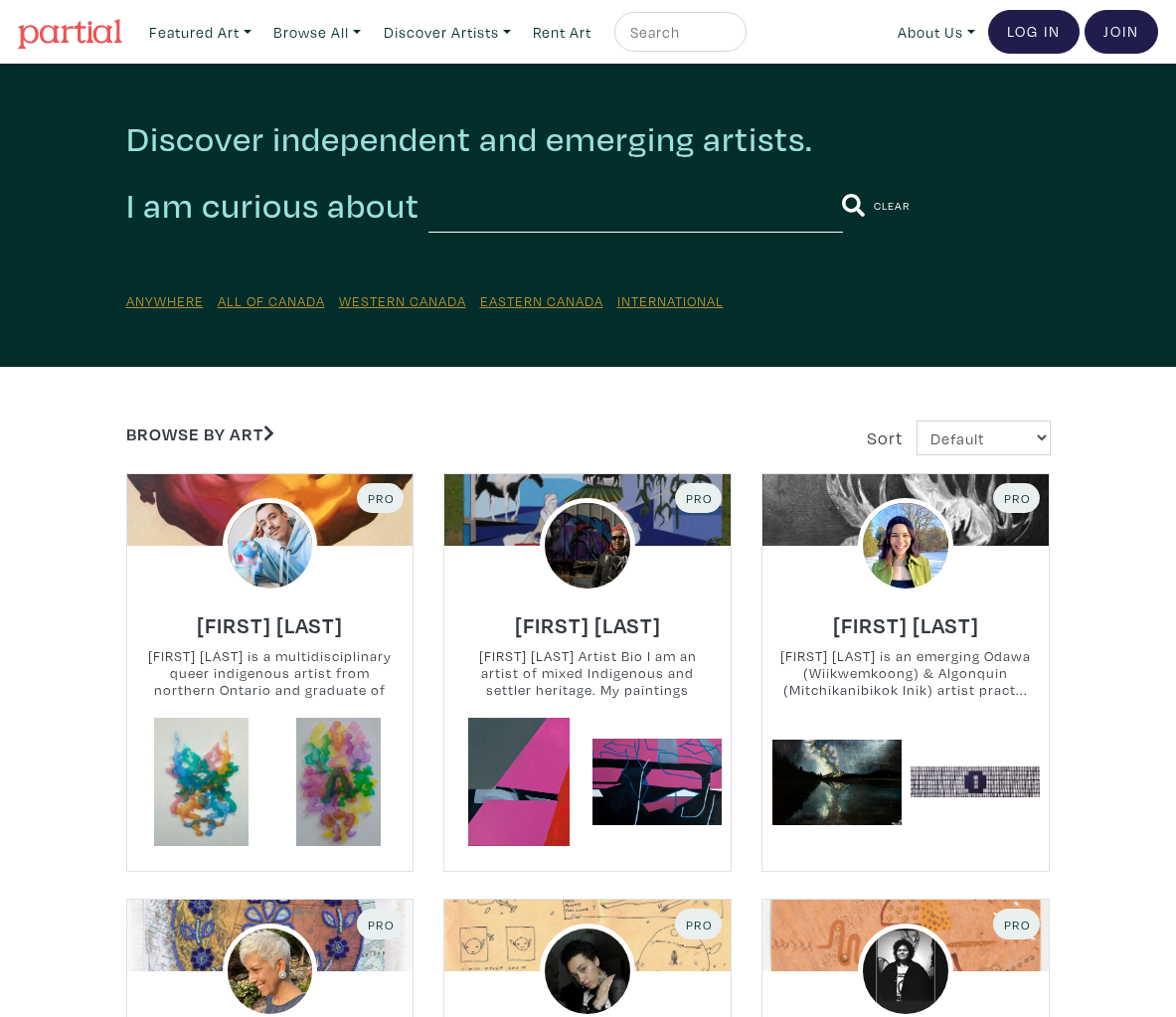 scroll, scrollTop: 0, scrollLeft: 0, axis: both 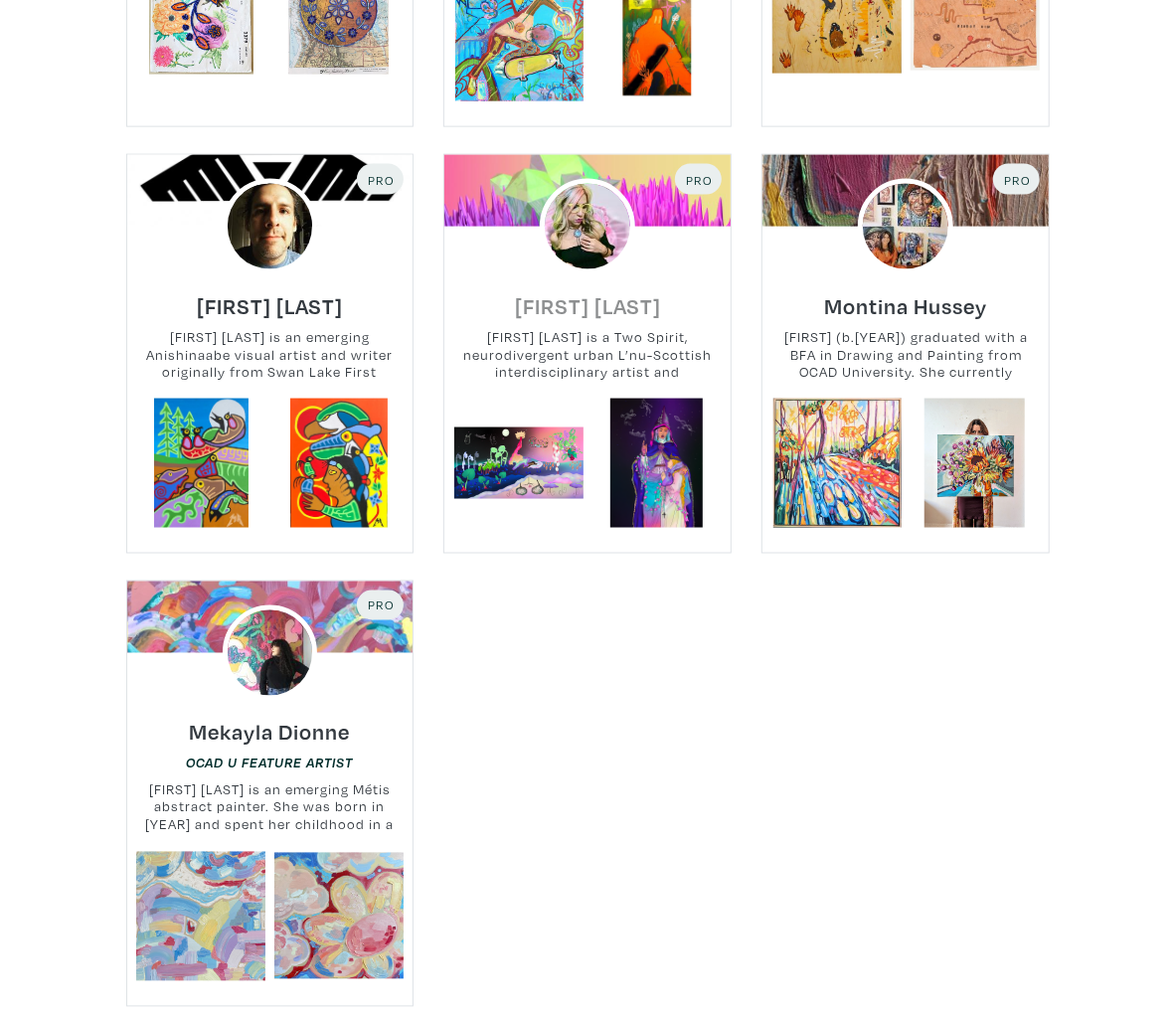 click on "[FIRST] [LAST]" at bounding box center (588, 305) 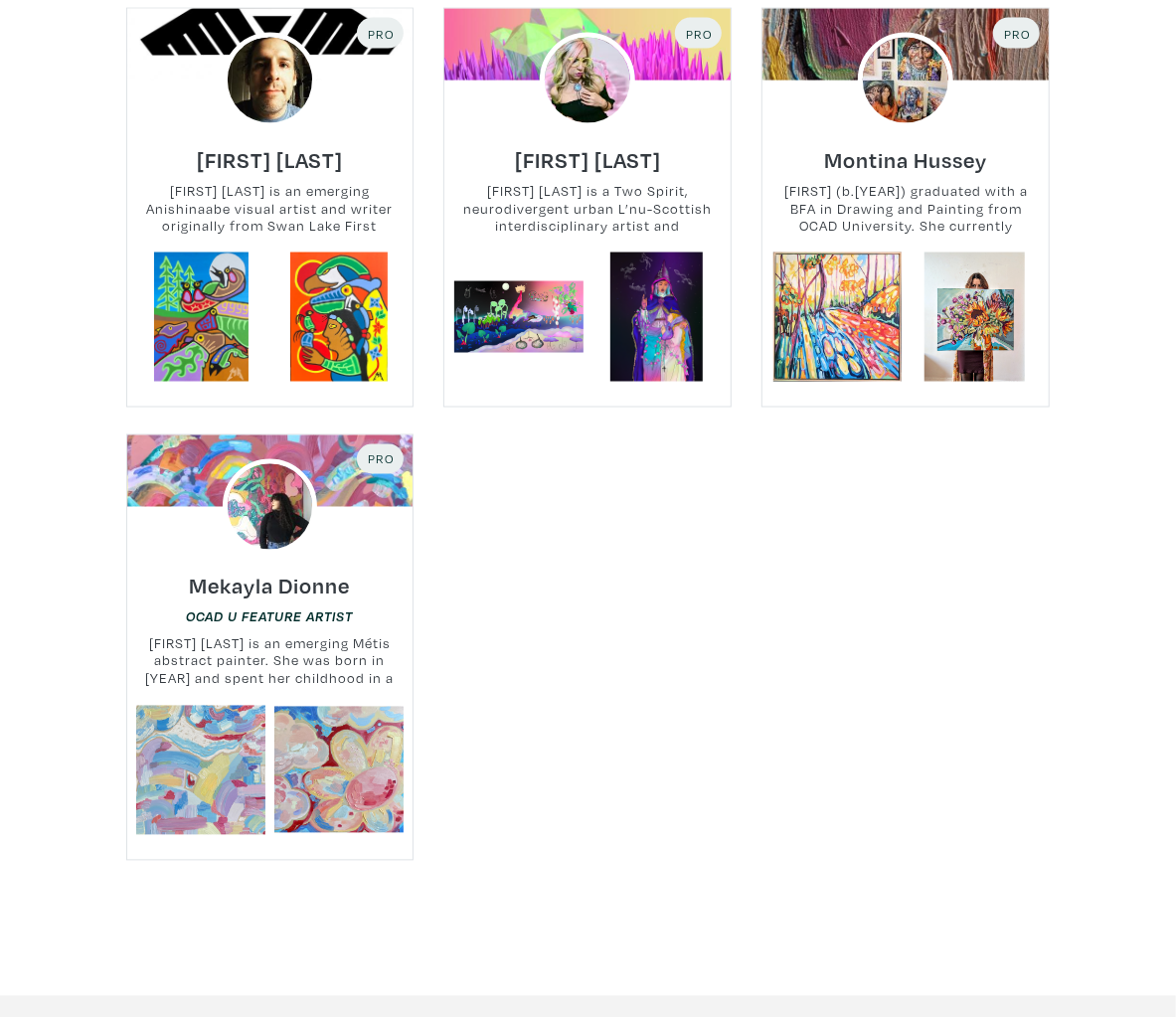 scroll, scrollTop: 1459, scrollLeft: 0, axis: vertical 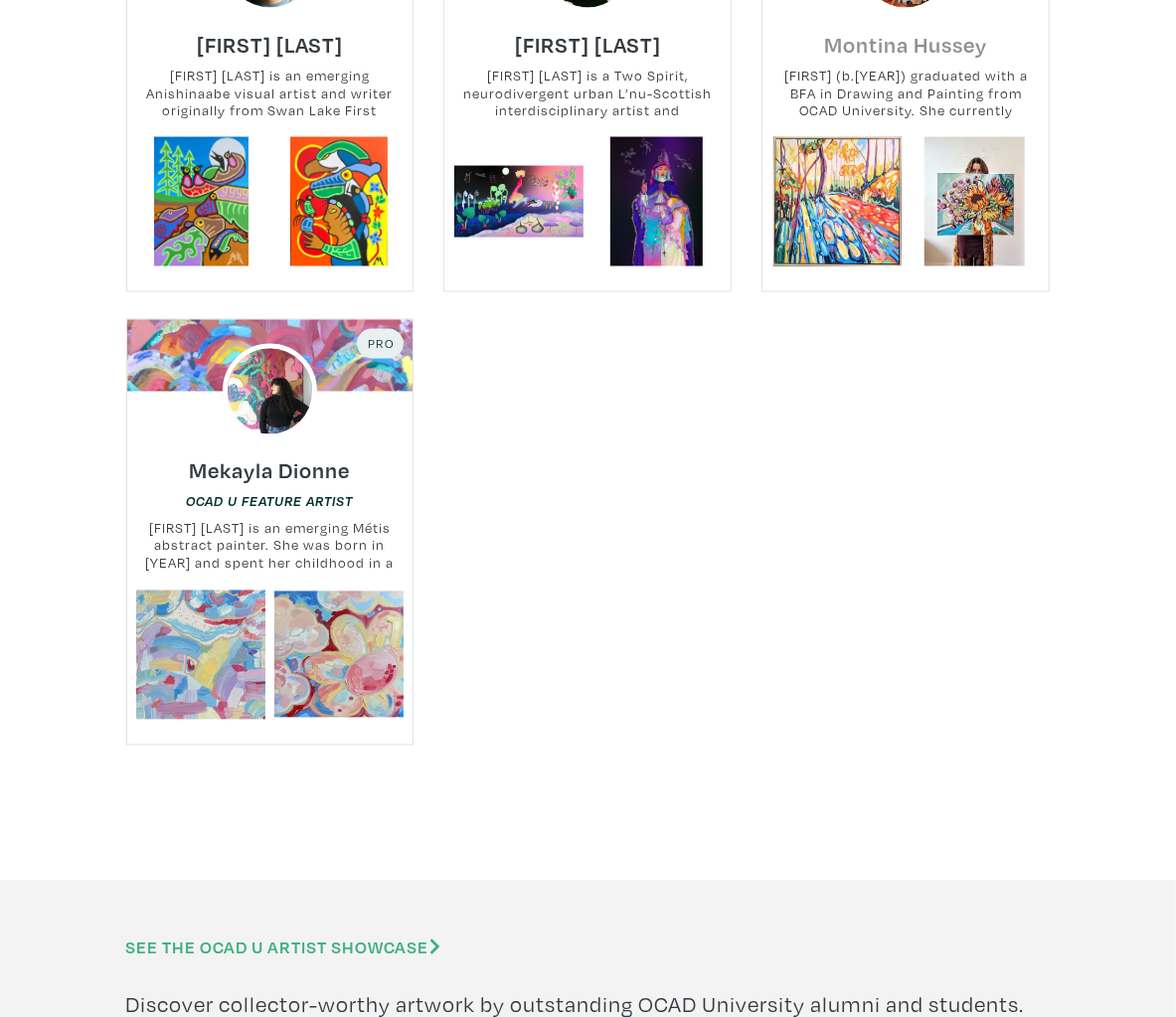 click on "Montina Hussey" at bounding box center [906, 44] 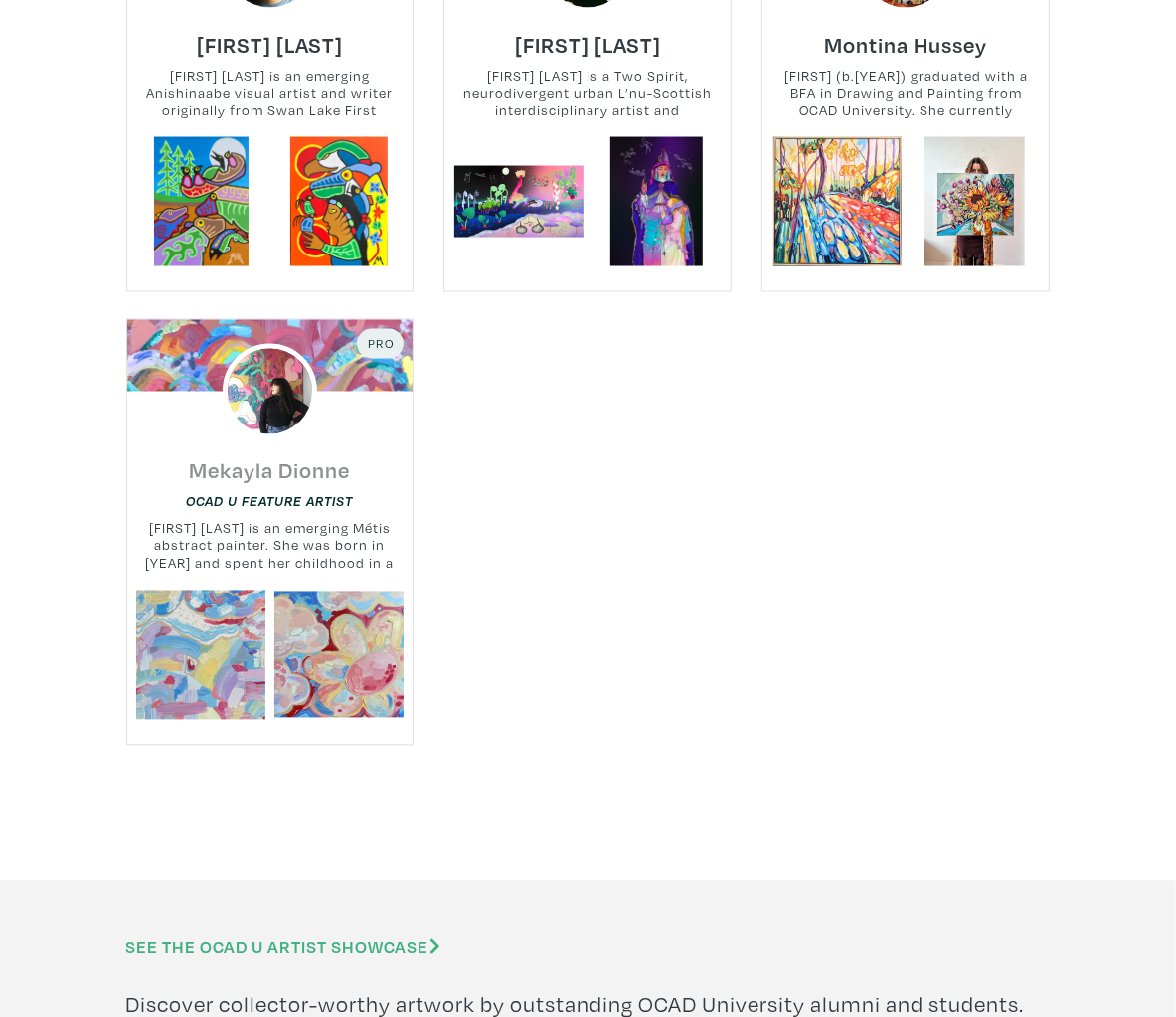 click on "Mekayla Dionne" at bounding box center (269, 470) 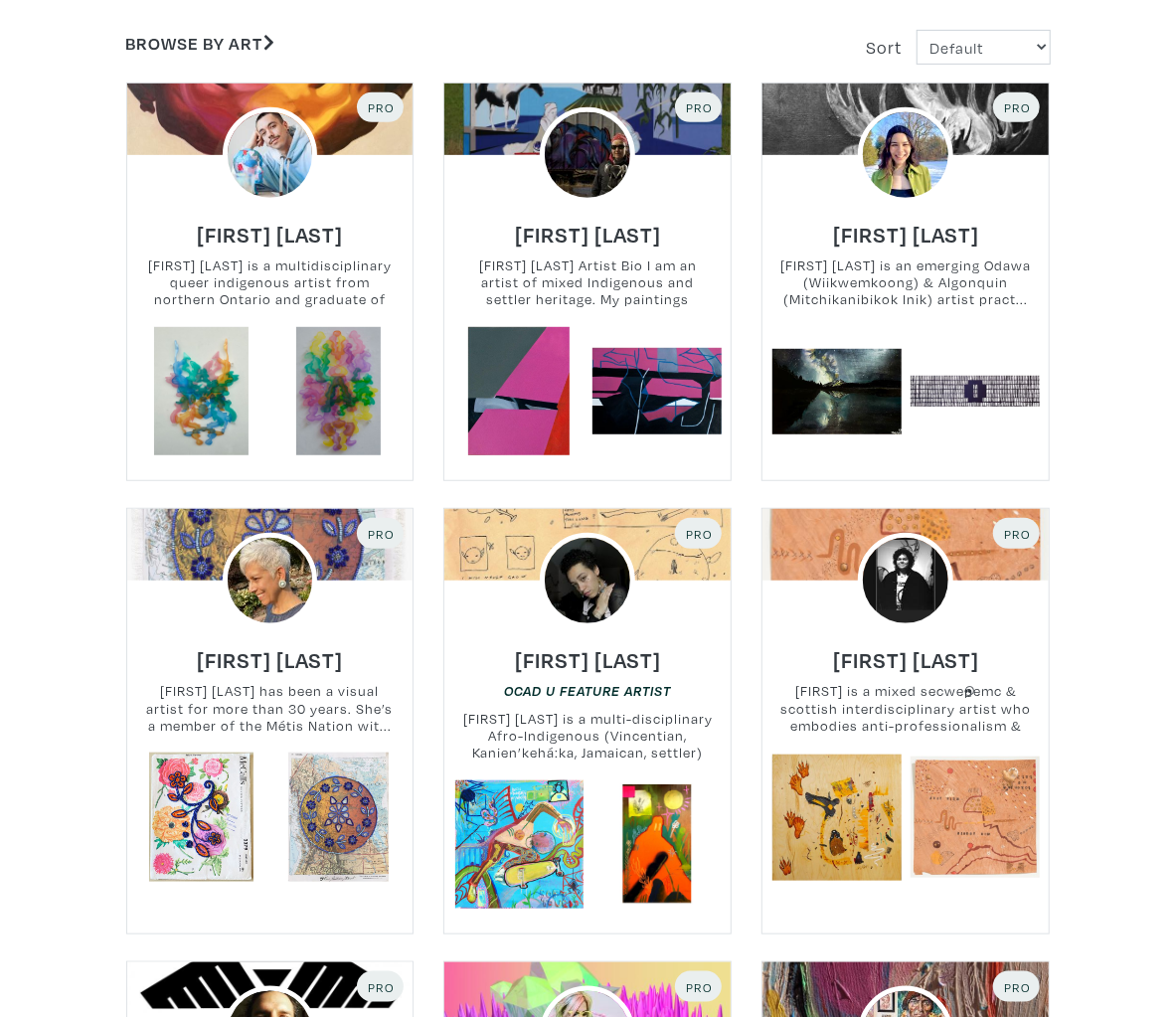 scroll, scrollTop: 351, scrollLeft: 0, axis: vertical 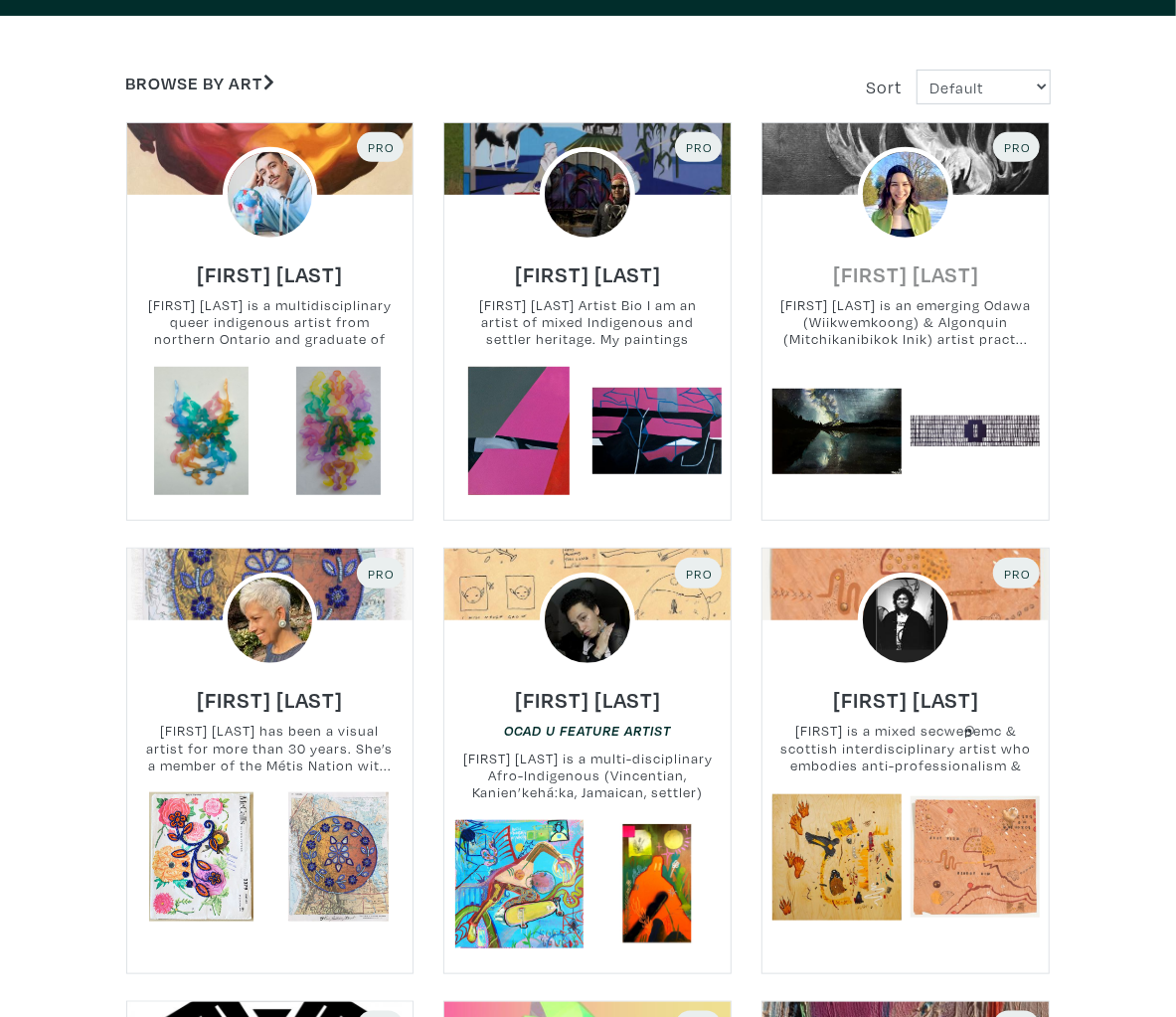 click on "Mary Ann Maiangowi-Manatch" at bounding box center (906, 273) 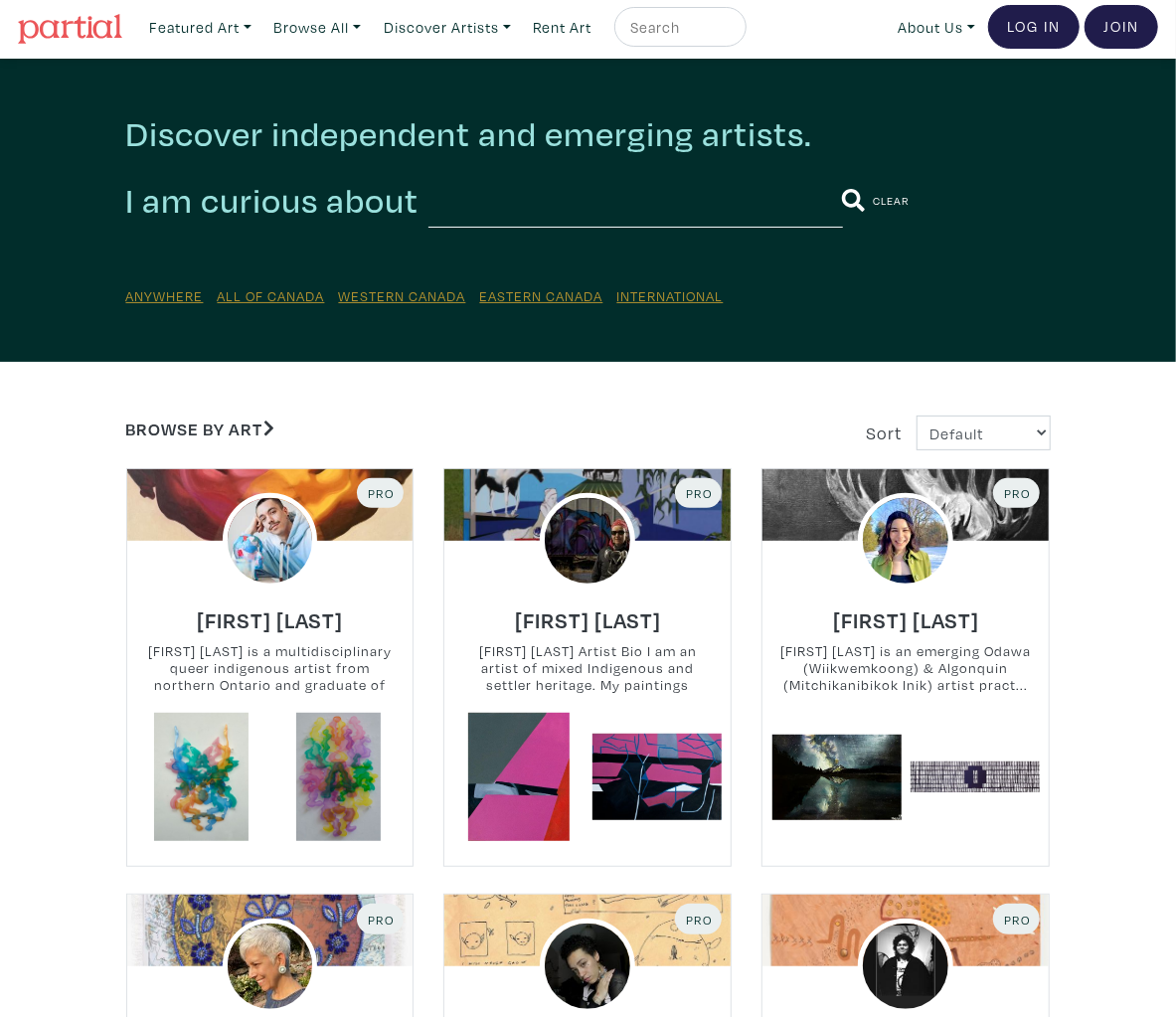 scroll, scrollTop: 4, scrollLeft: 0, axis: vertical 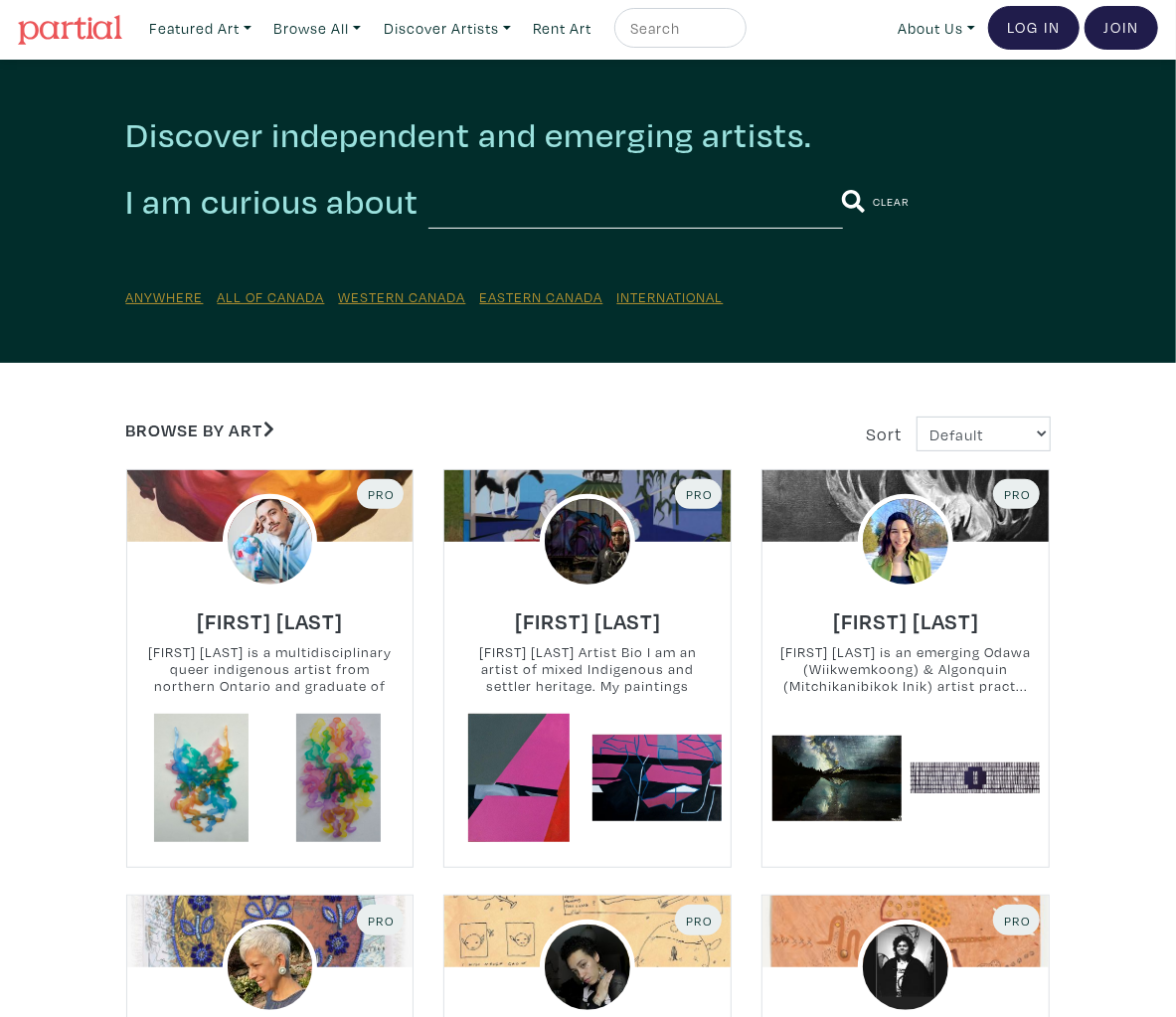 click on "Tyler Burey is a multidisciplinary queer indigenous artist from northern Ontario and graduate of OCAD Universi..." at bounding box center (270, 669) 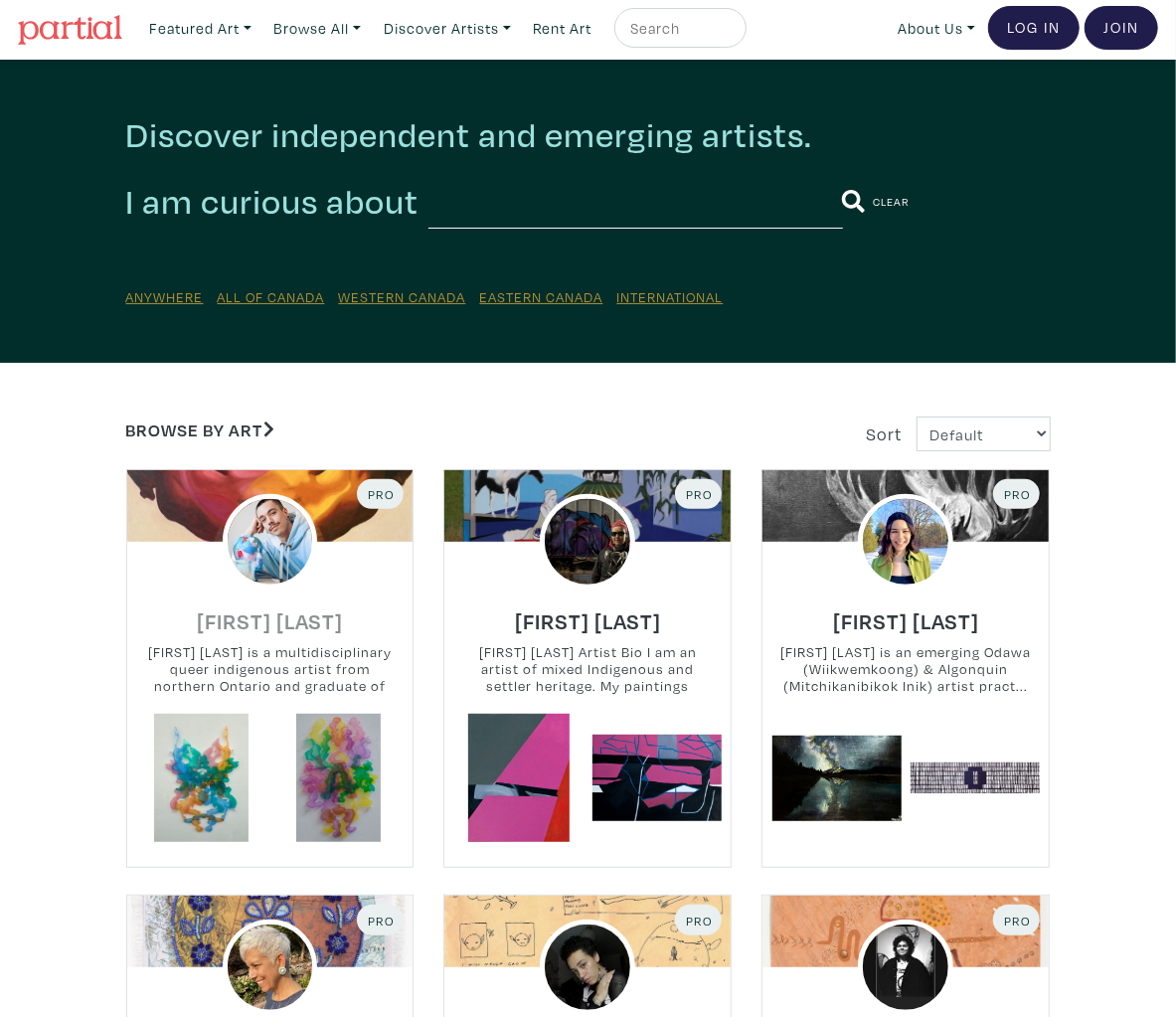 click on "Tyler Burey" at bounding box center (269, 620) 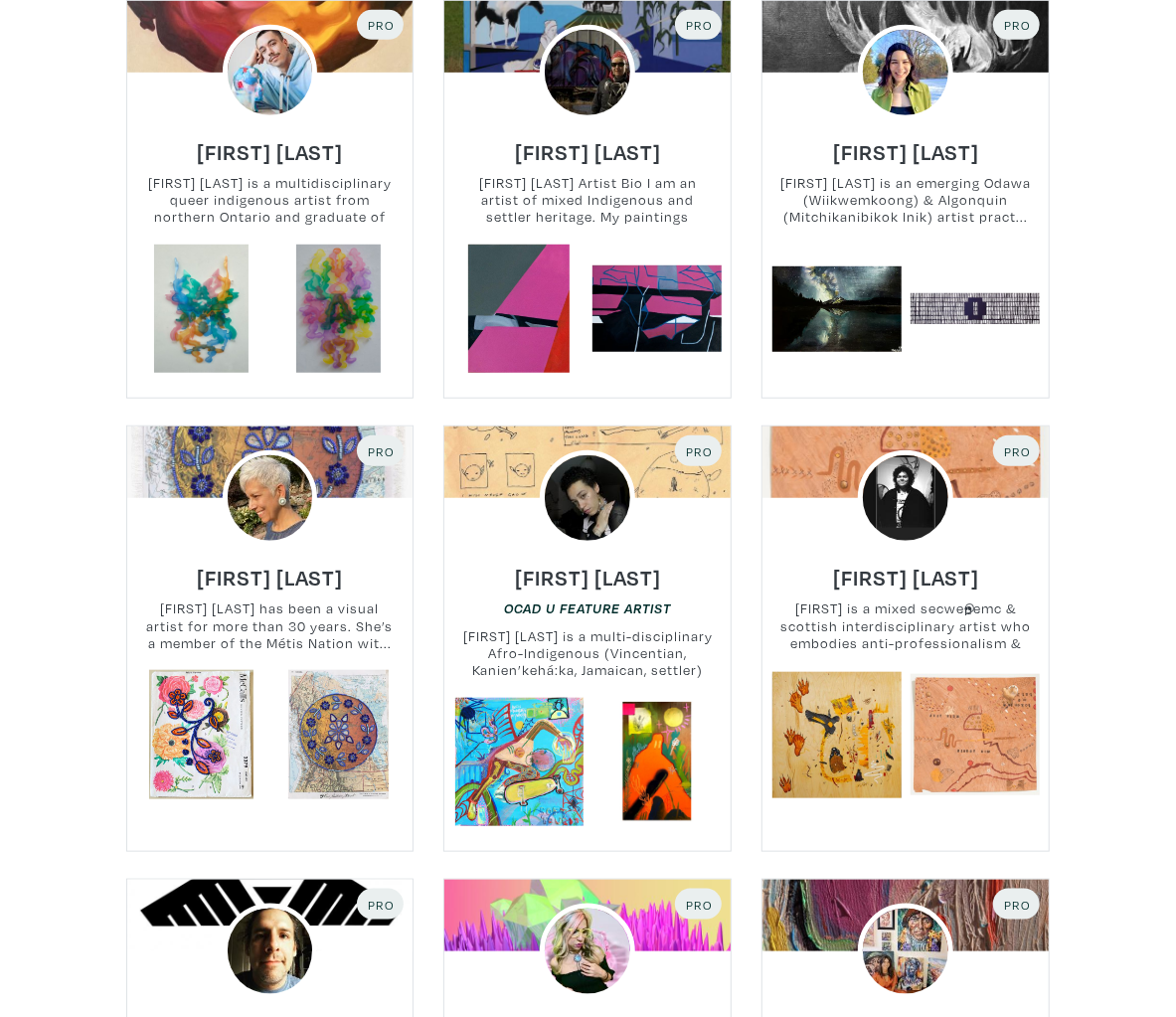 scroll, scrollTop: 487, scrollLeft: 0, axis: vertical 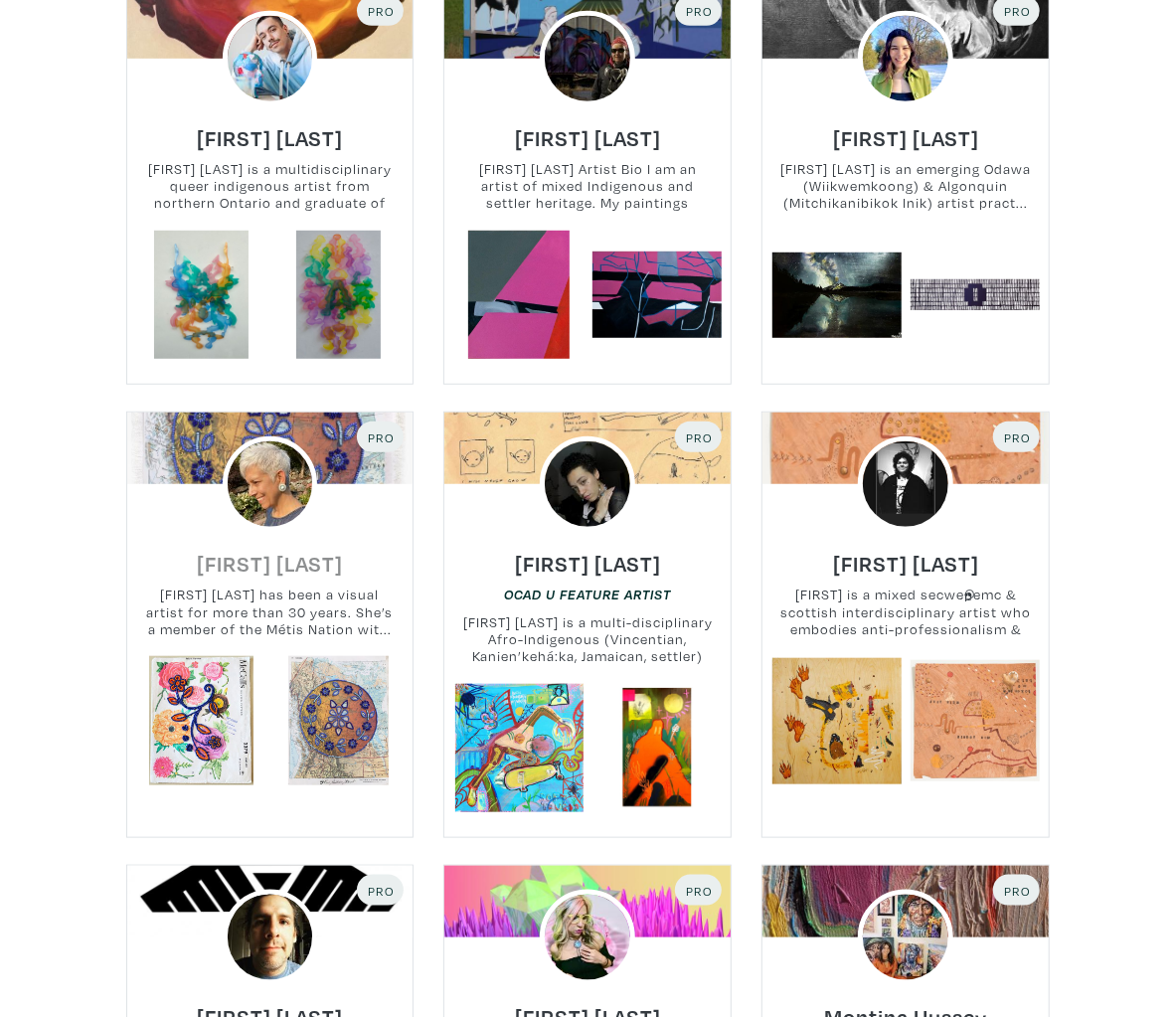 click on "Kim Gullion Stewart" at bounding box center (269, 563) 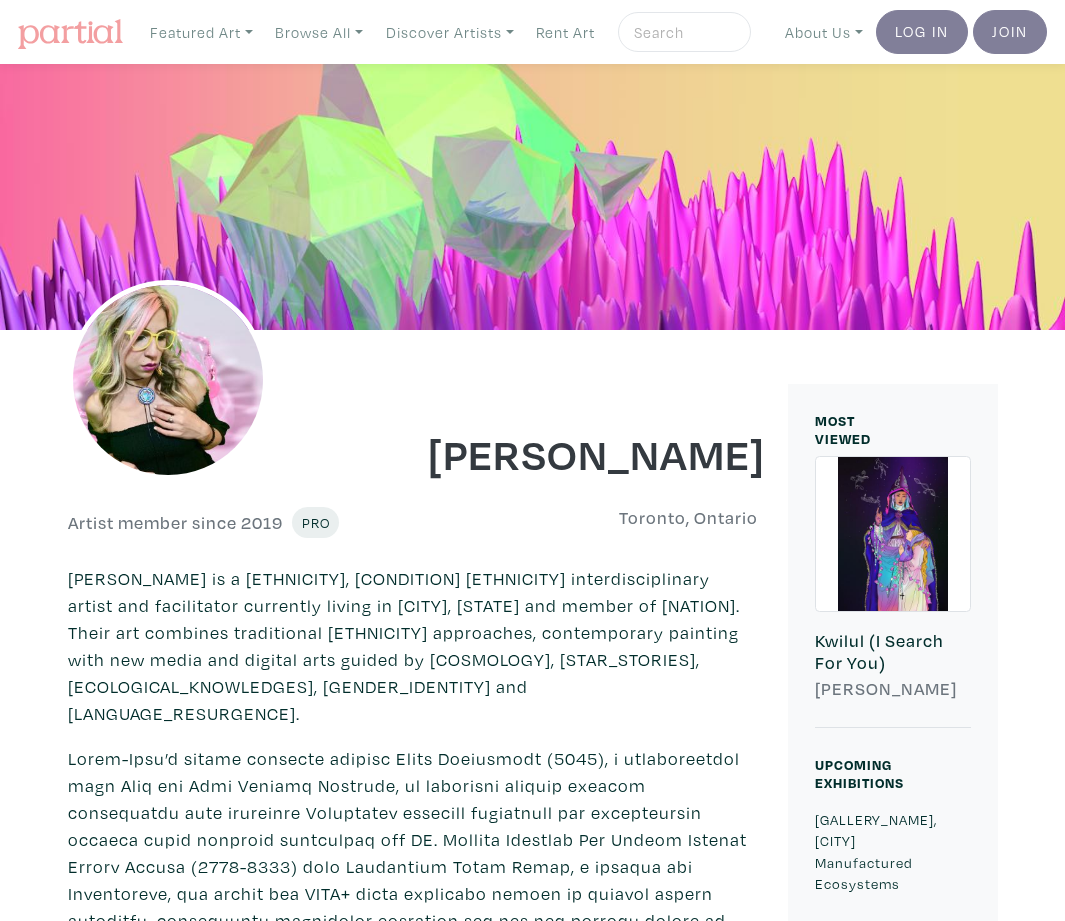 scroll, scrollTop: 0, scrollLeft: 0, axis: both 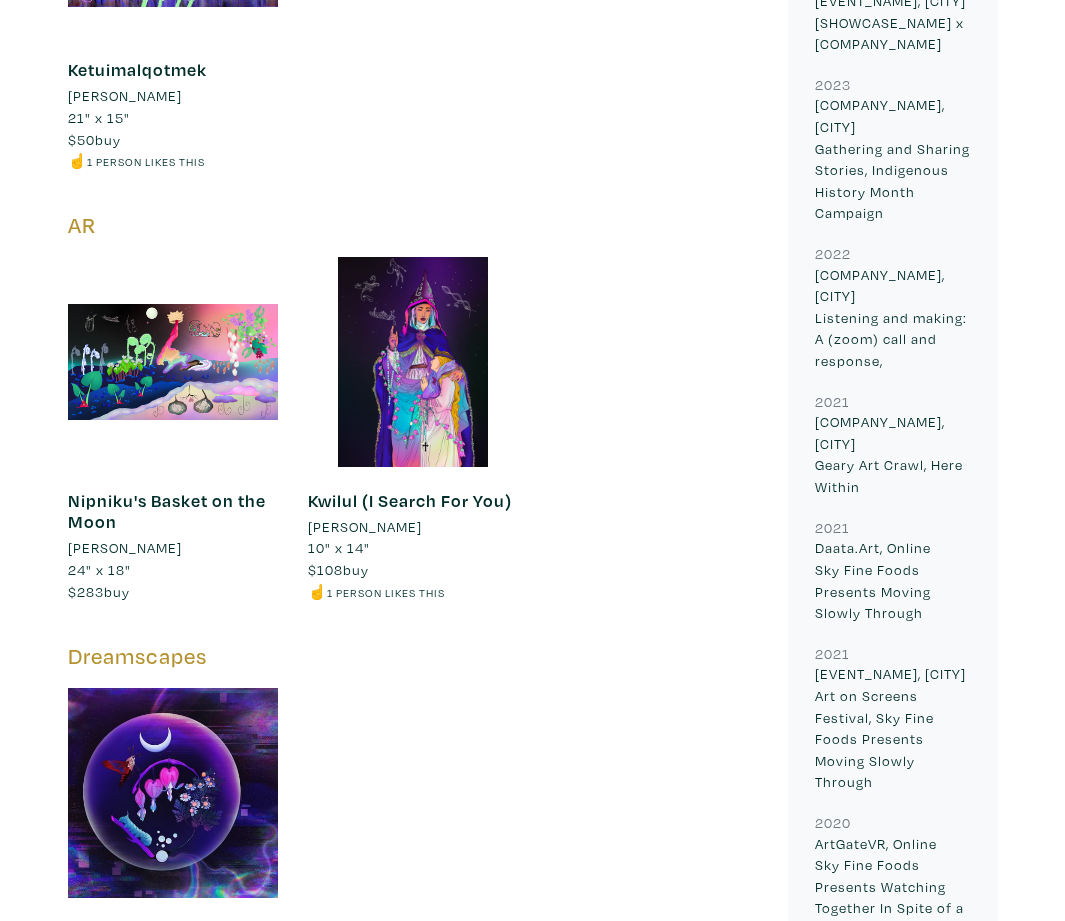 click at bounding box center (173, 362) 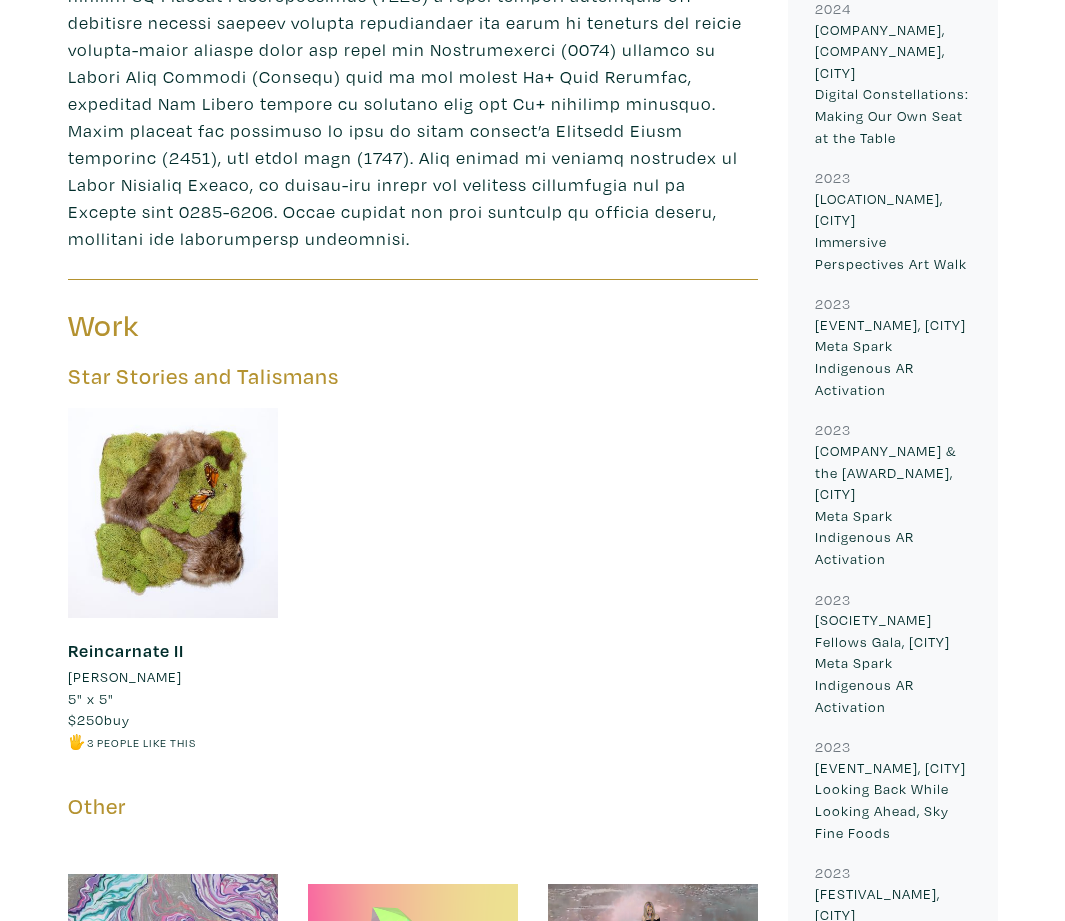 scroll, scrollTop: 0, scrollLeft: 0, axis: both 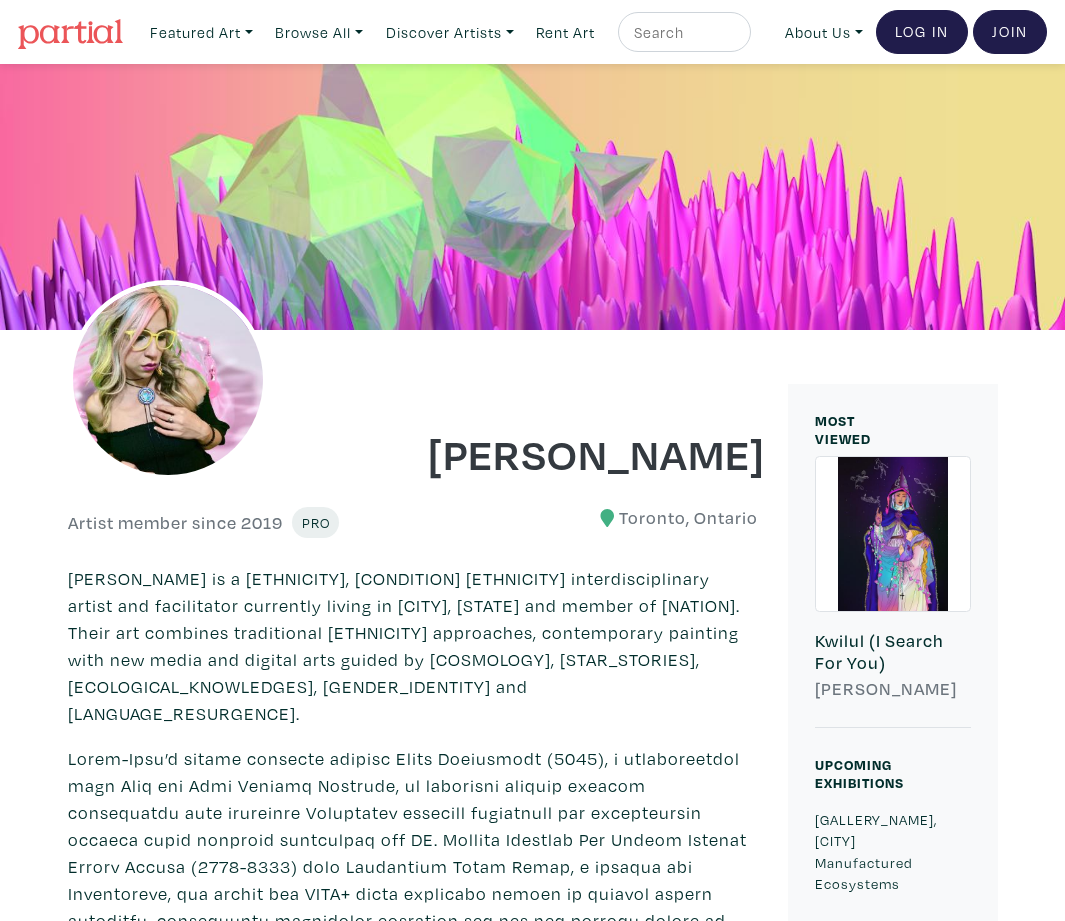 click at bounding box center [70, 34] 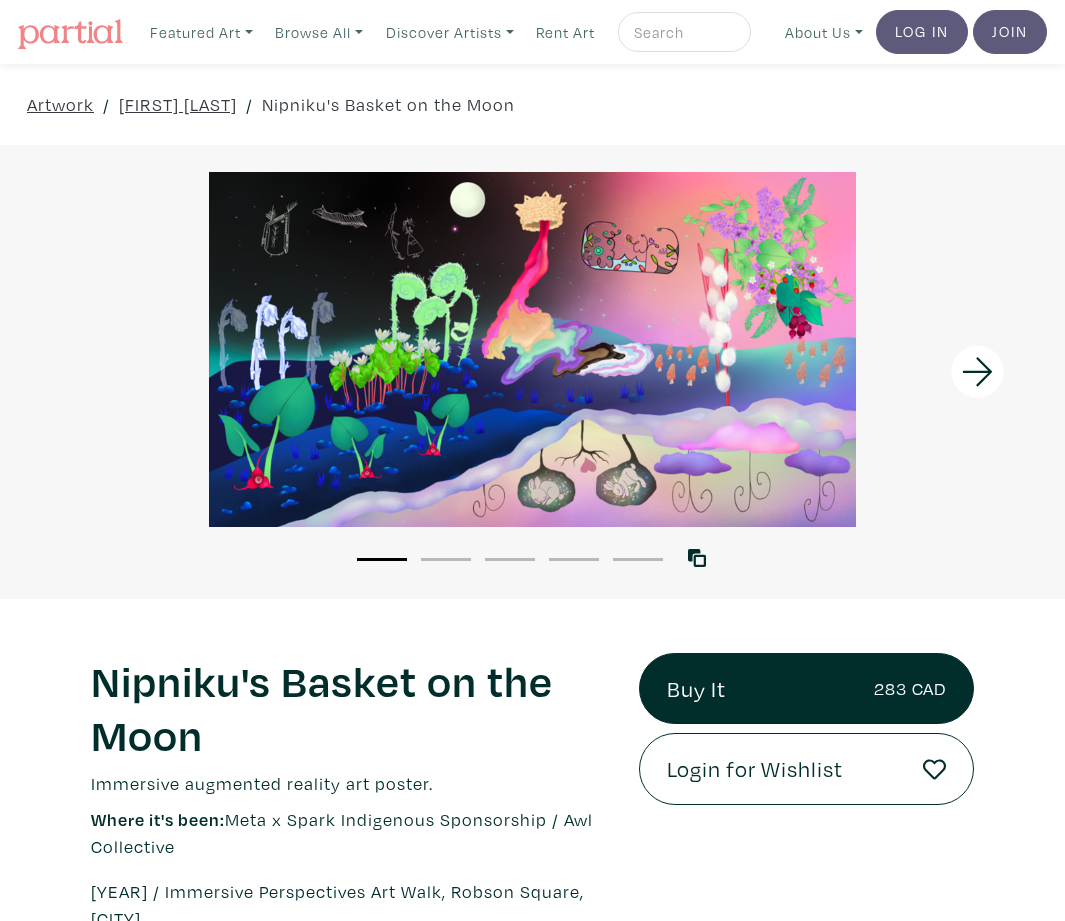 scroll, scrollTop: 0, scrollLeft: 0, axis: both 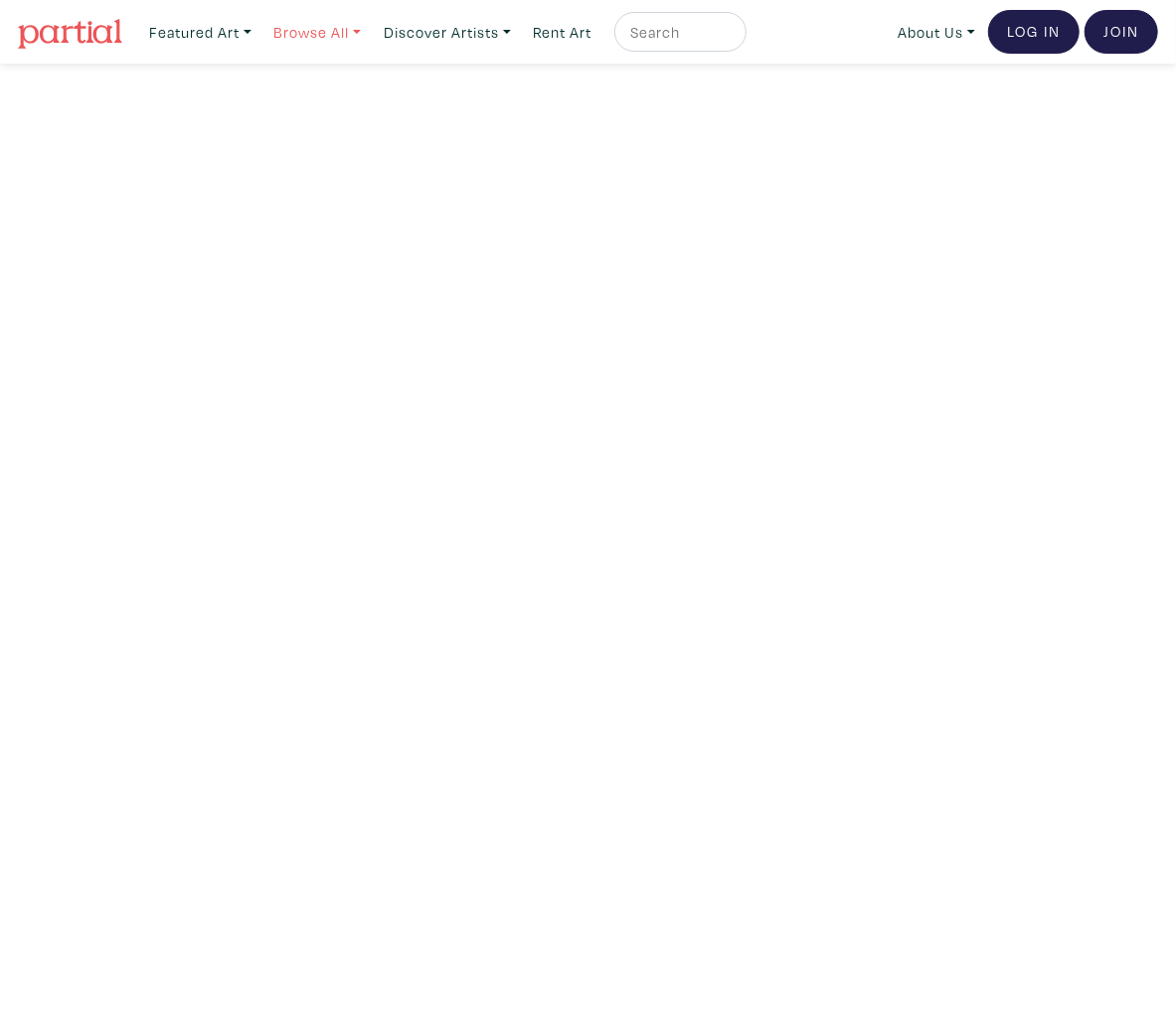 click on "Browse All" at bounding box center [200, 32] 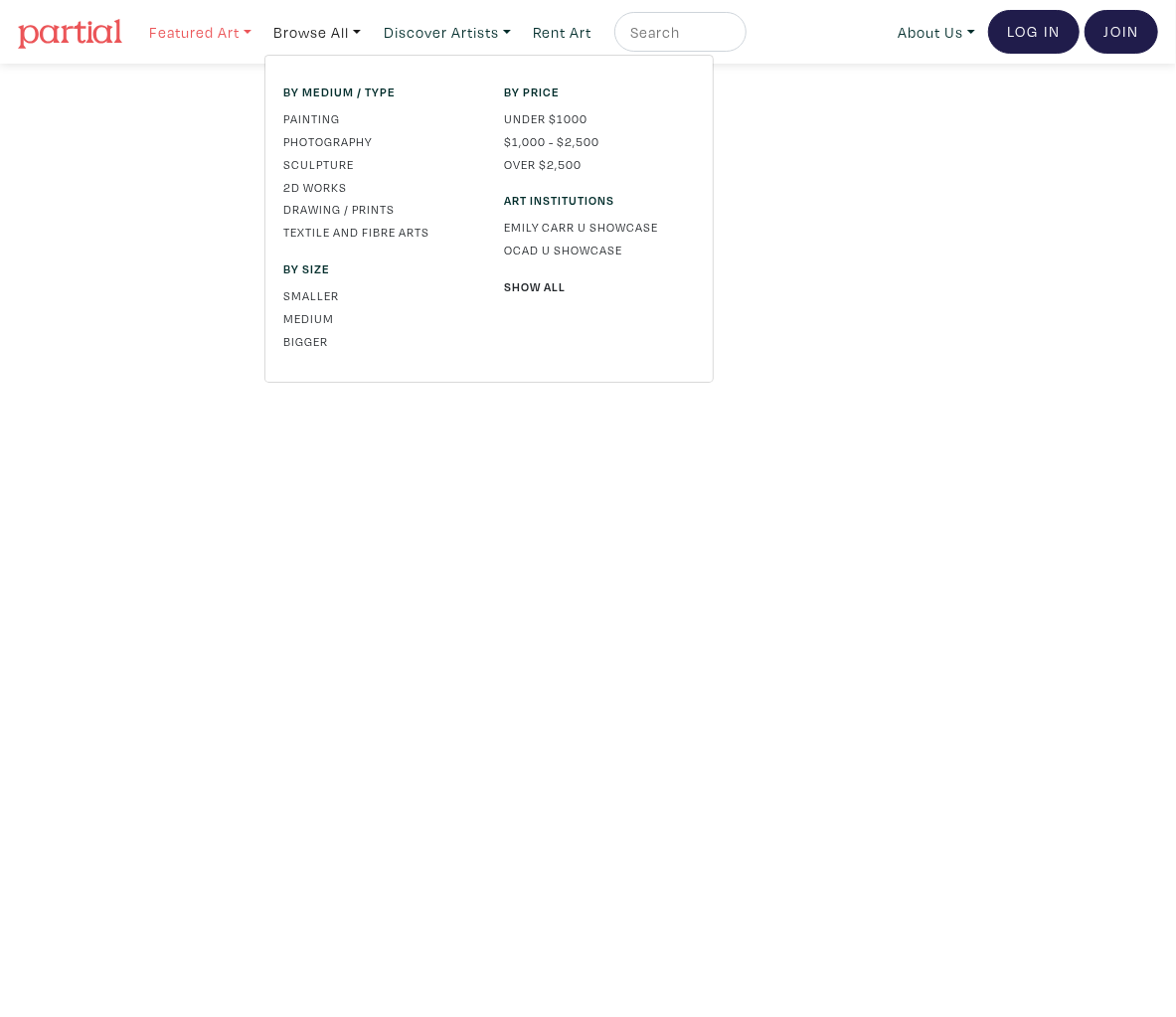 click on "Featured Art" at bounding box center [200, 32] 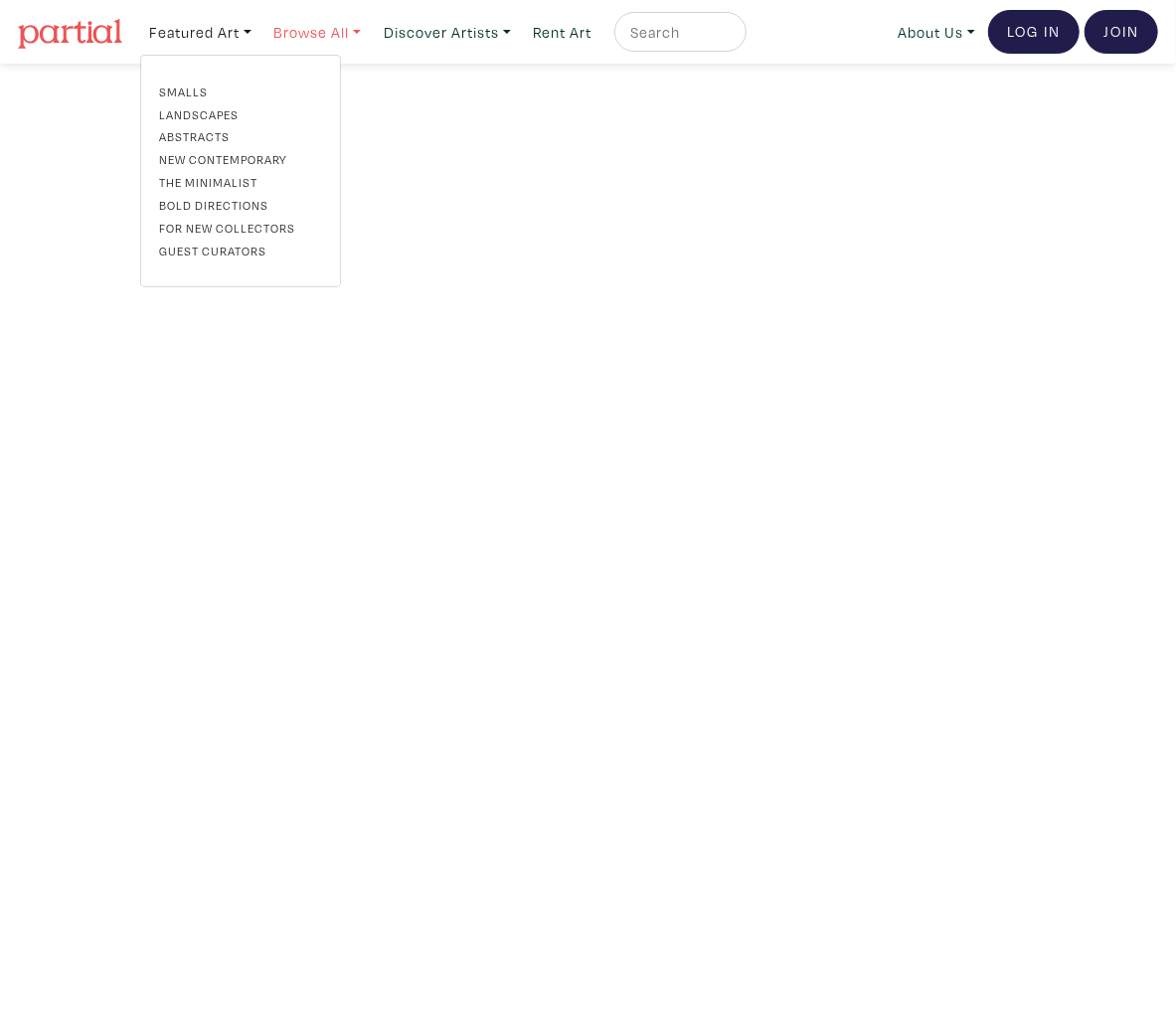 click on "Browse All" at bounding box center [200, 32] 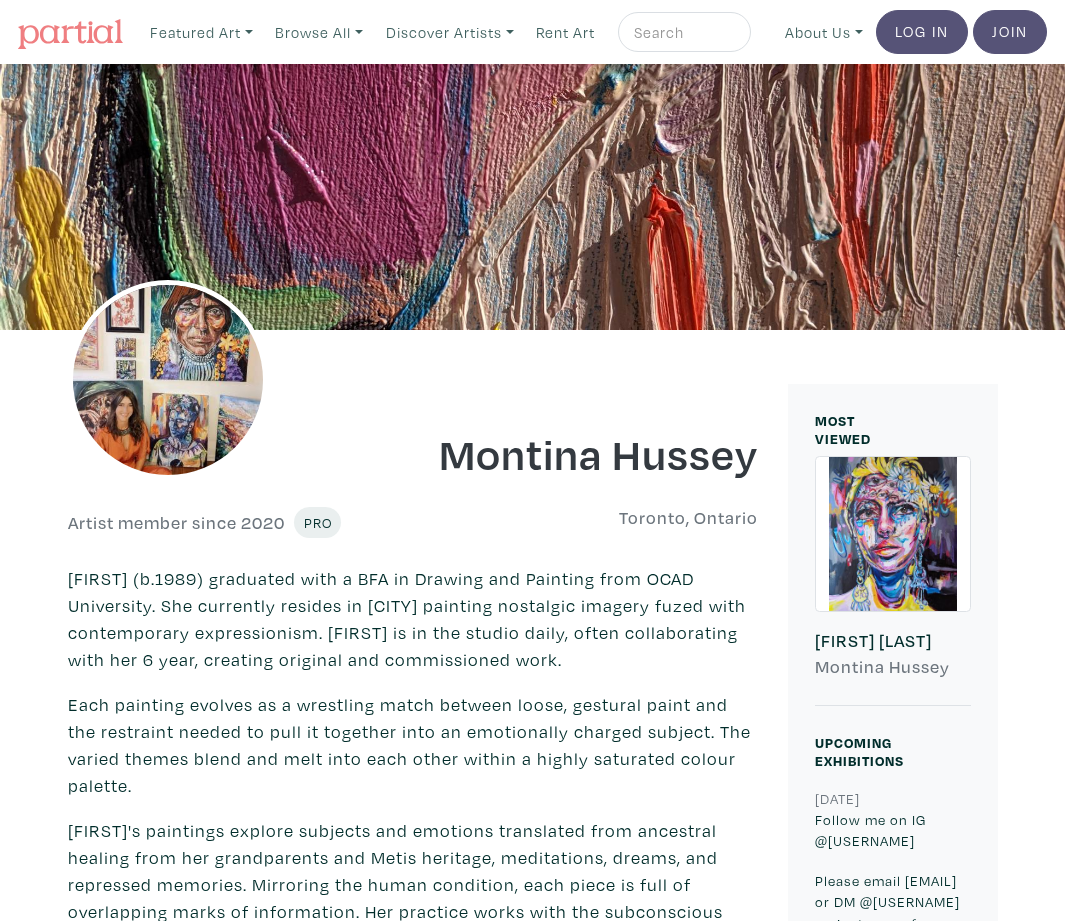 scroll, scrollTop: 0, scrollLeft: 0, axis: both 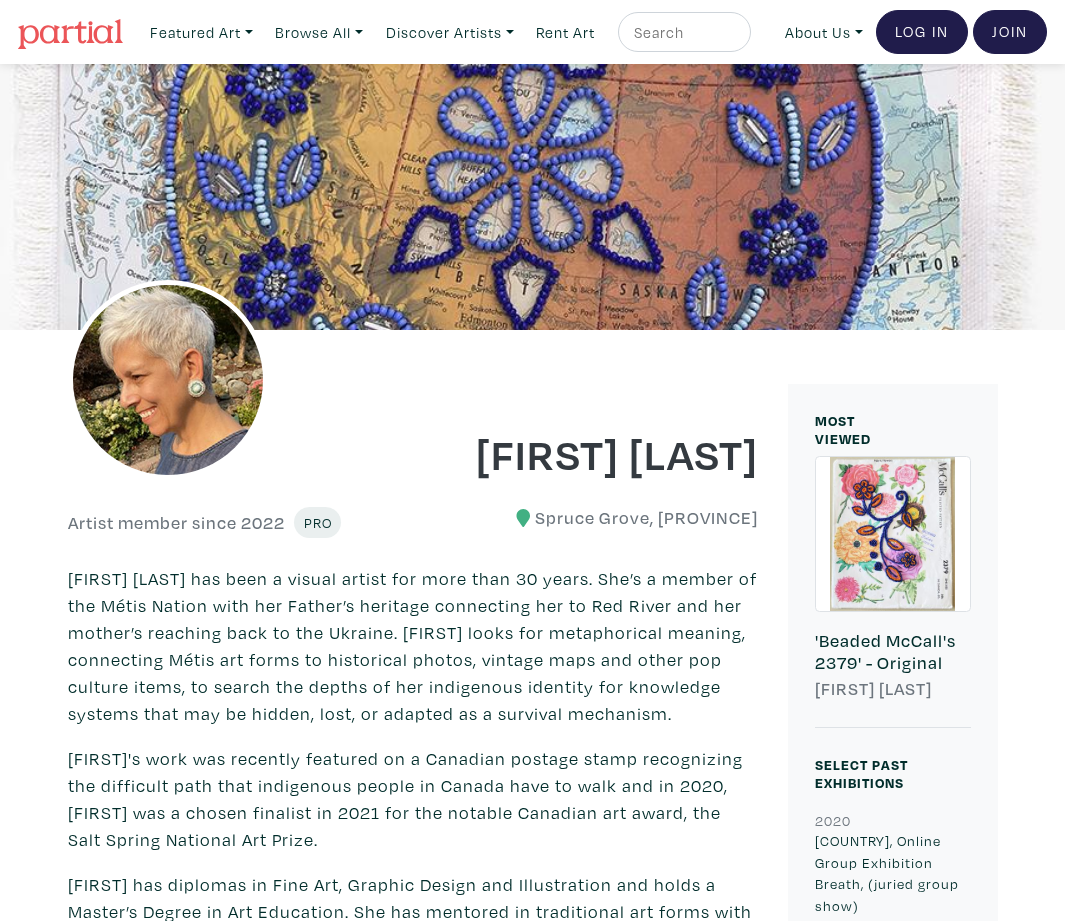 click at bounding box center [70, 34] 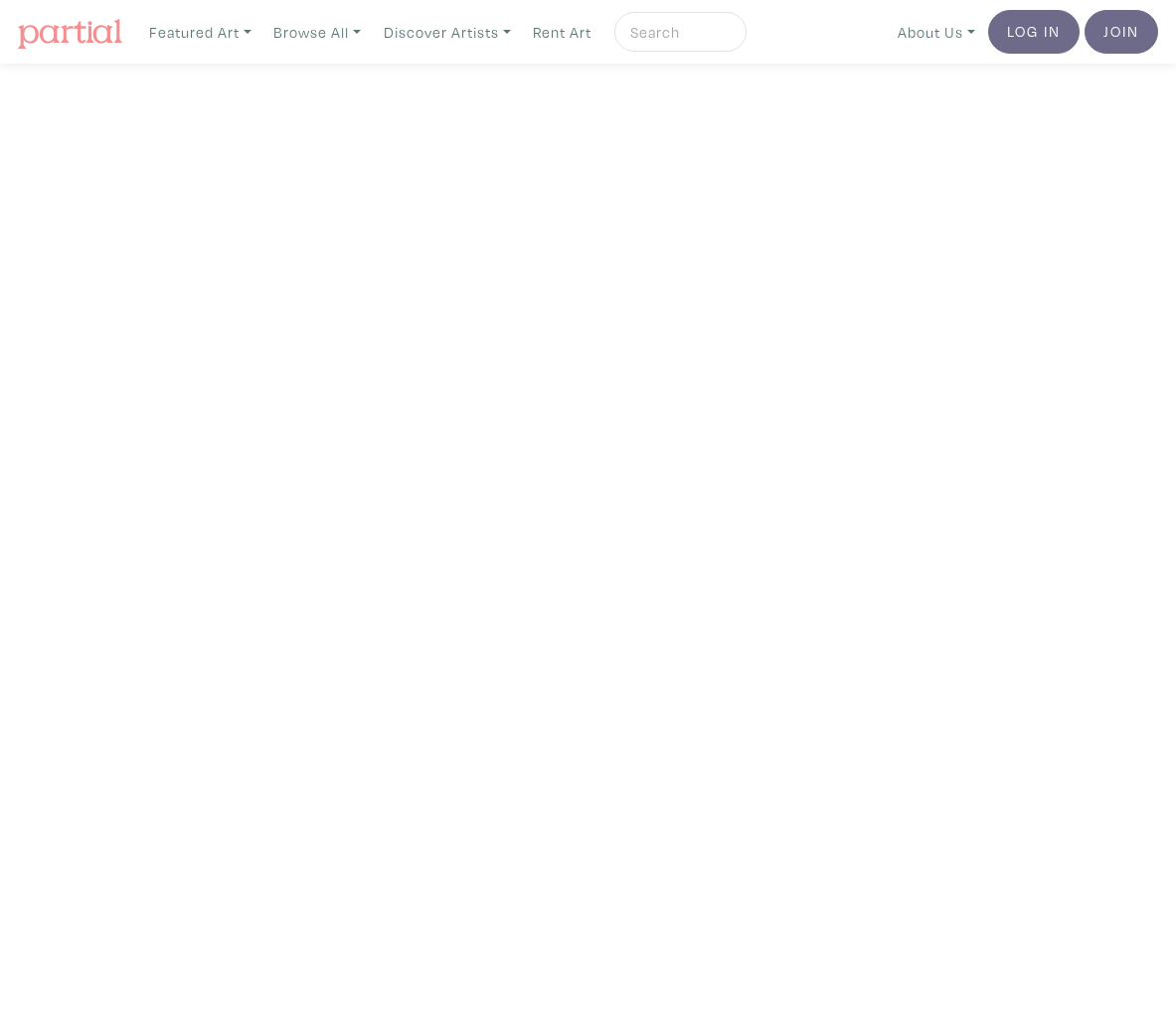 scroll, scrollTop: 0, scrollLeft: 0, axis: both 